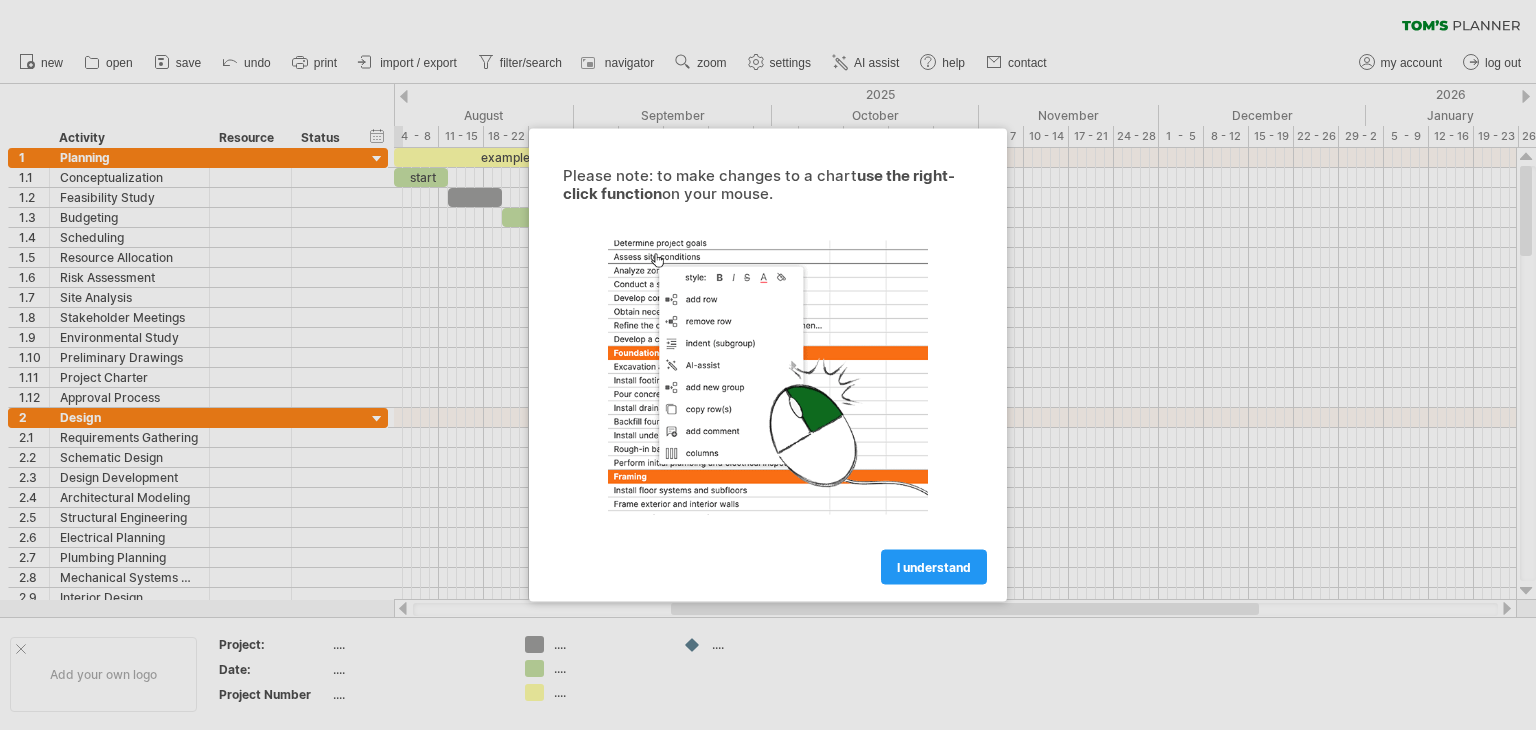 scroll, scrollTop: 0, scrollLeft: 0, axis: both 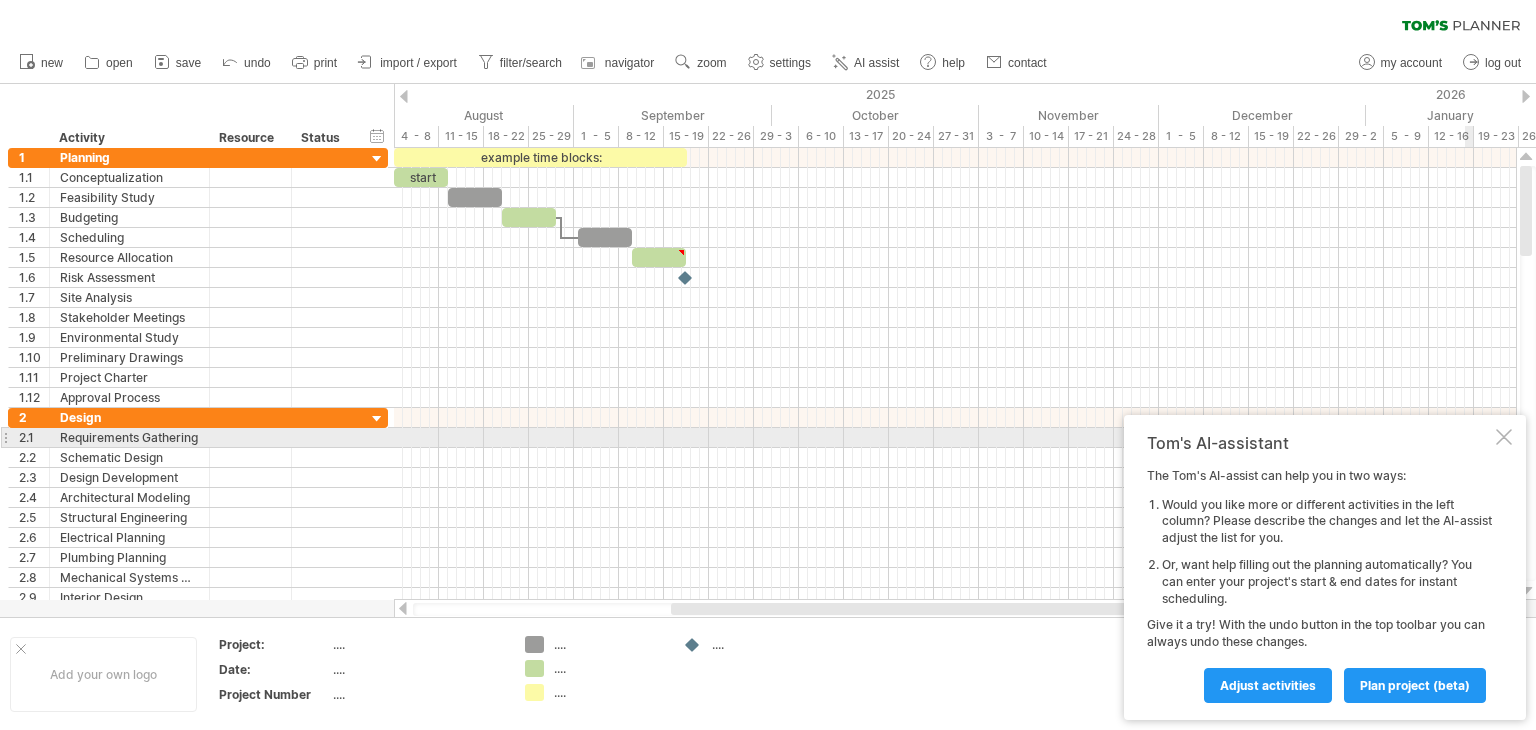 click at bounding box center (1504, 437) 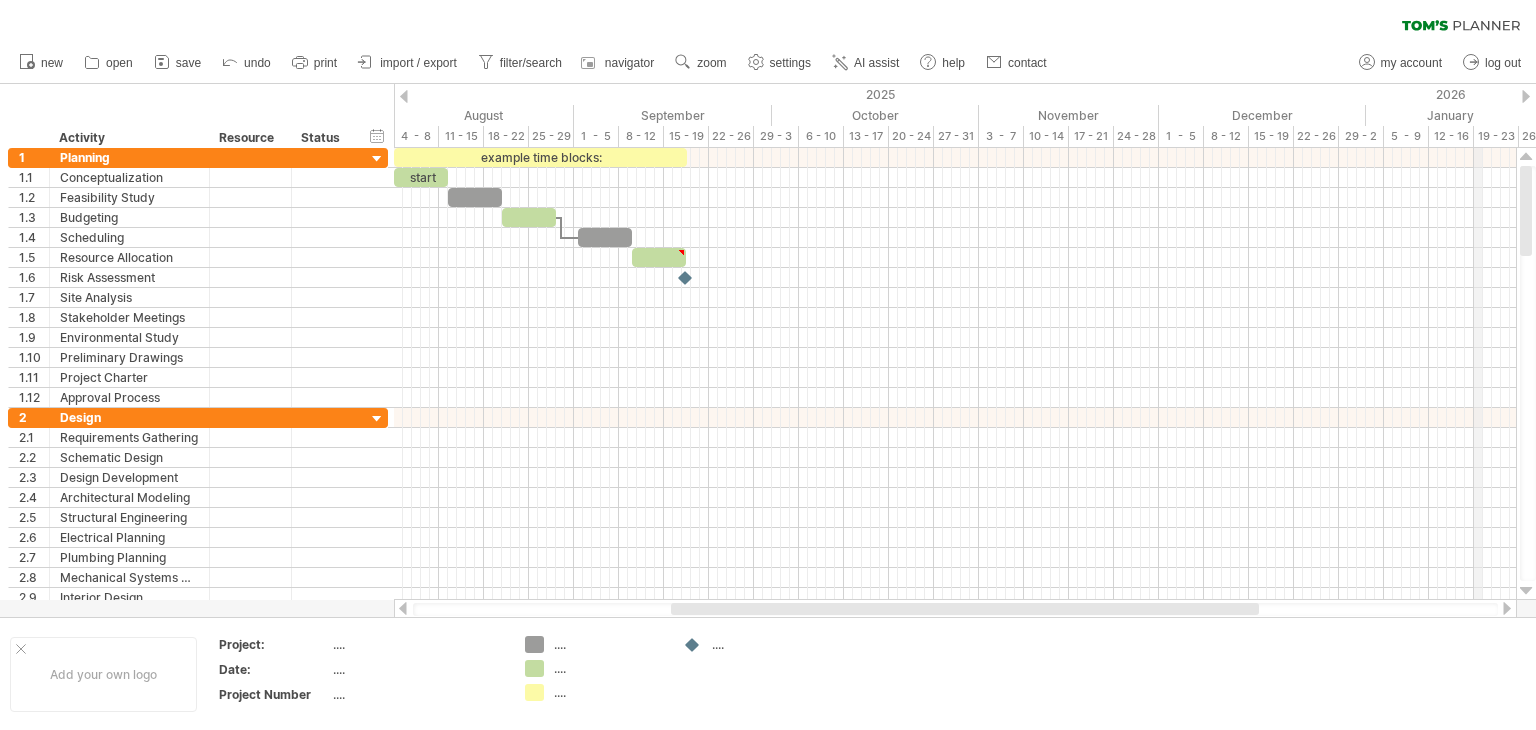 drag, startPoint x: 1532, startPoint y: 225, endPoint x: 1481, endPoint y: 143, distance: 96.56604 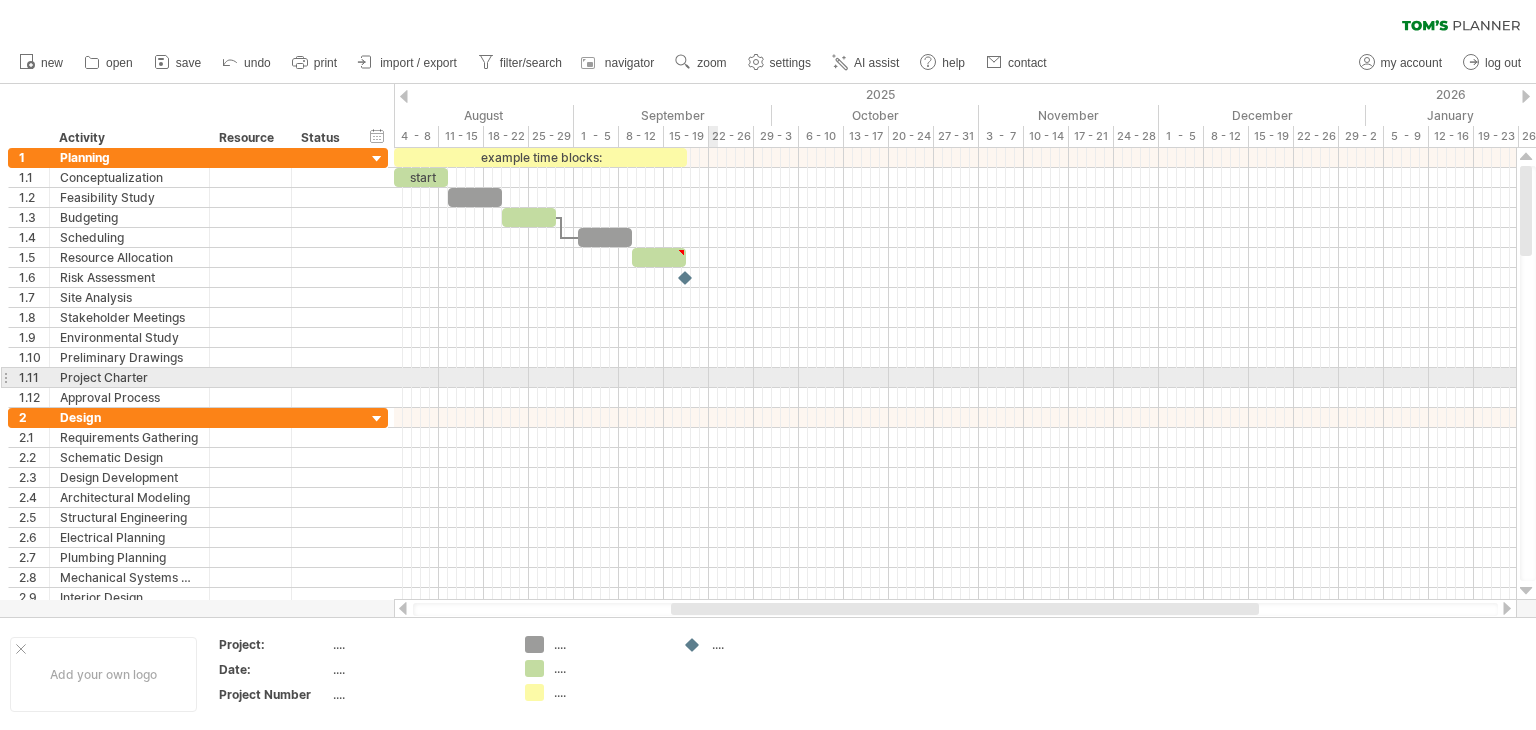 click at bounding box center [955, 378] 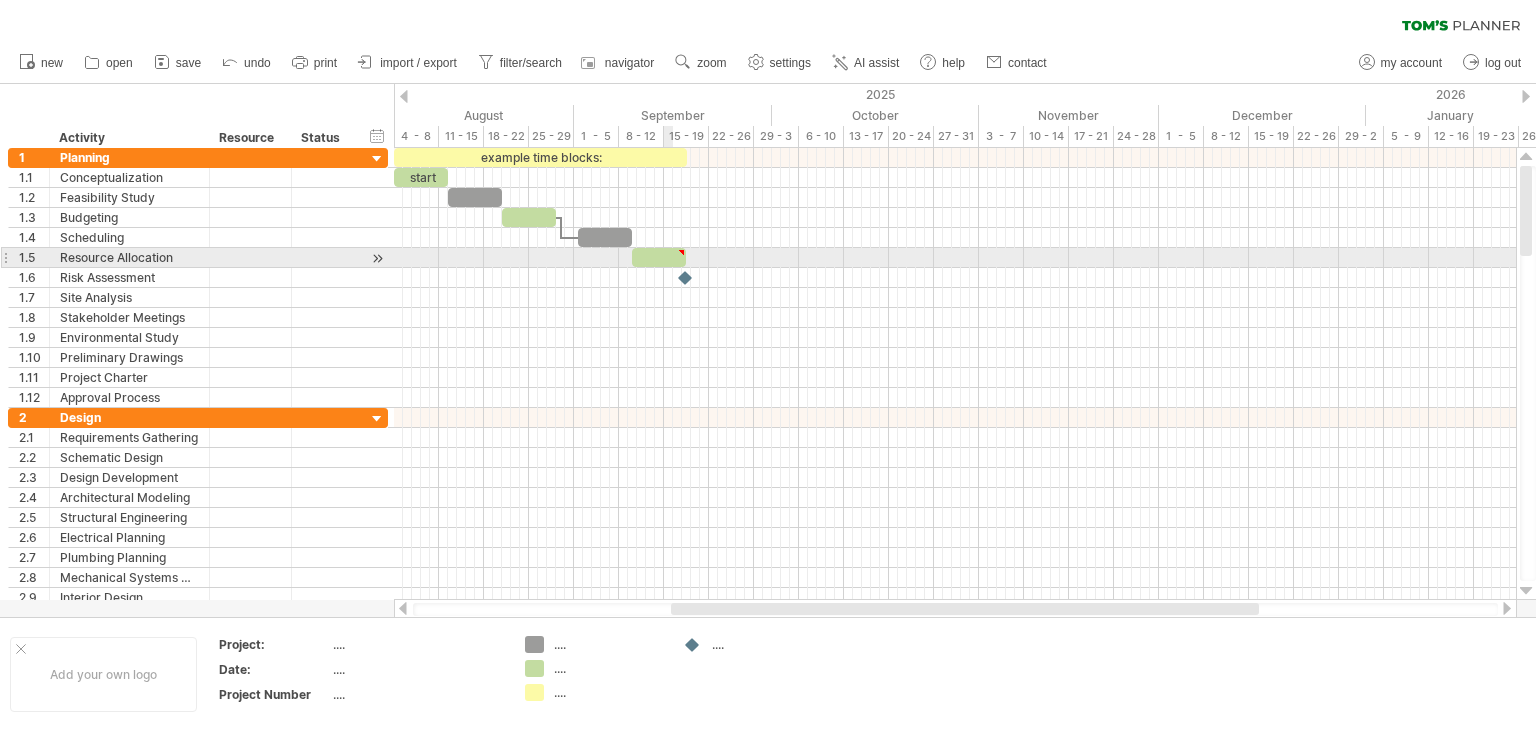 type on "**********" 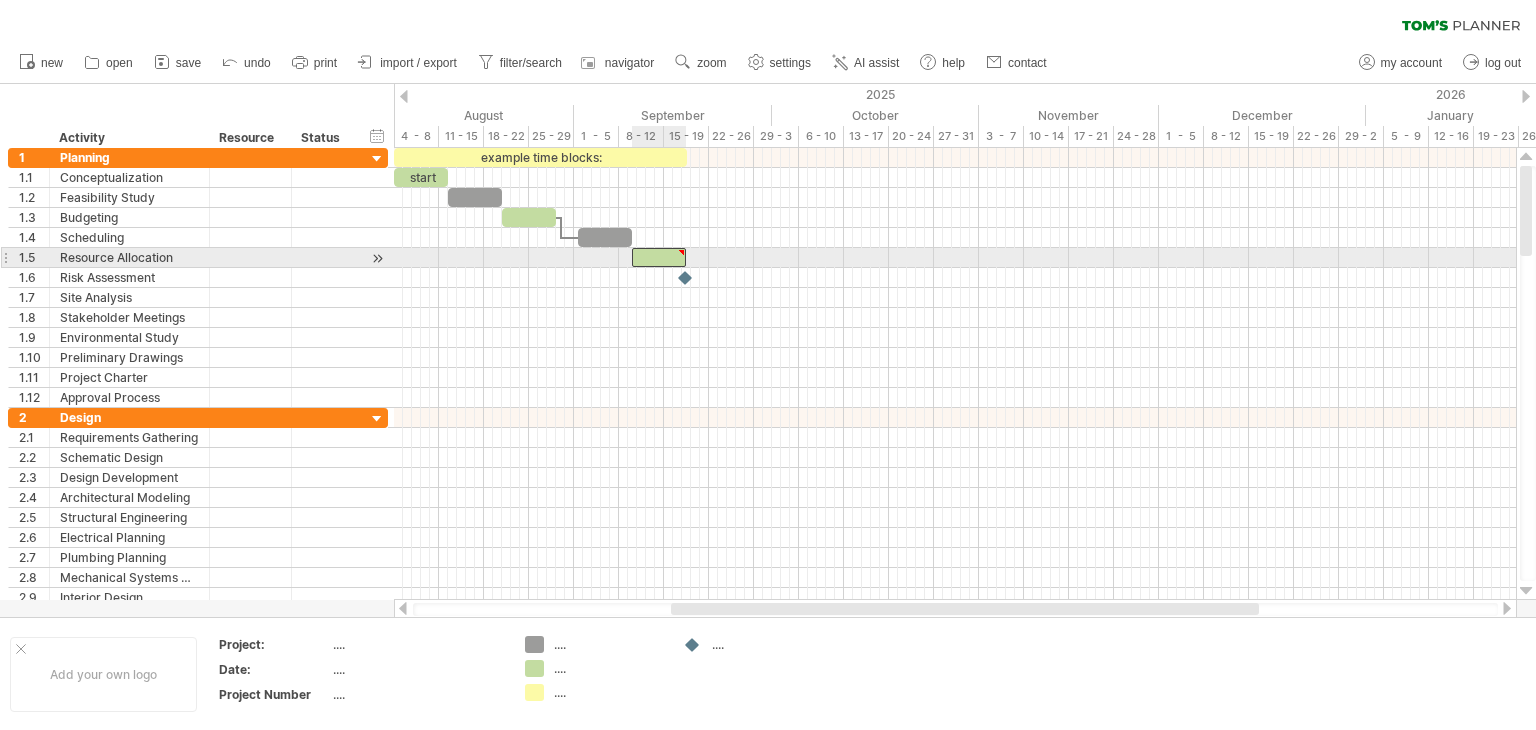 click at bounding box center (659, 257) 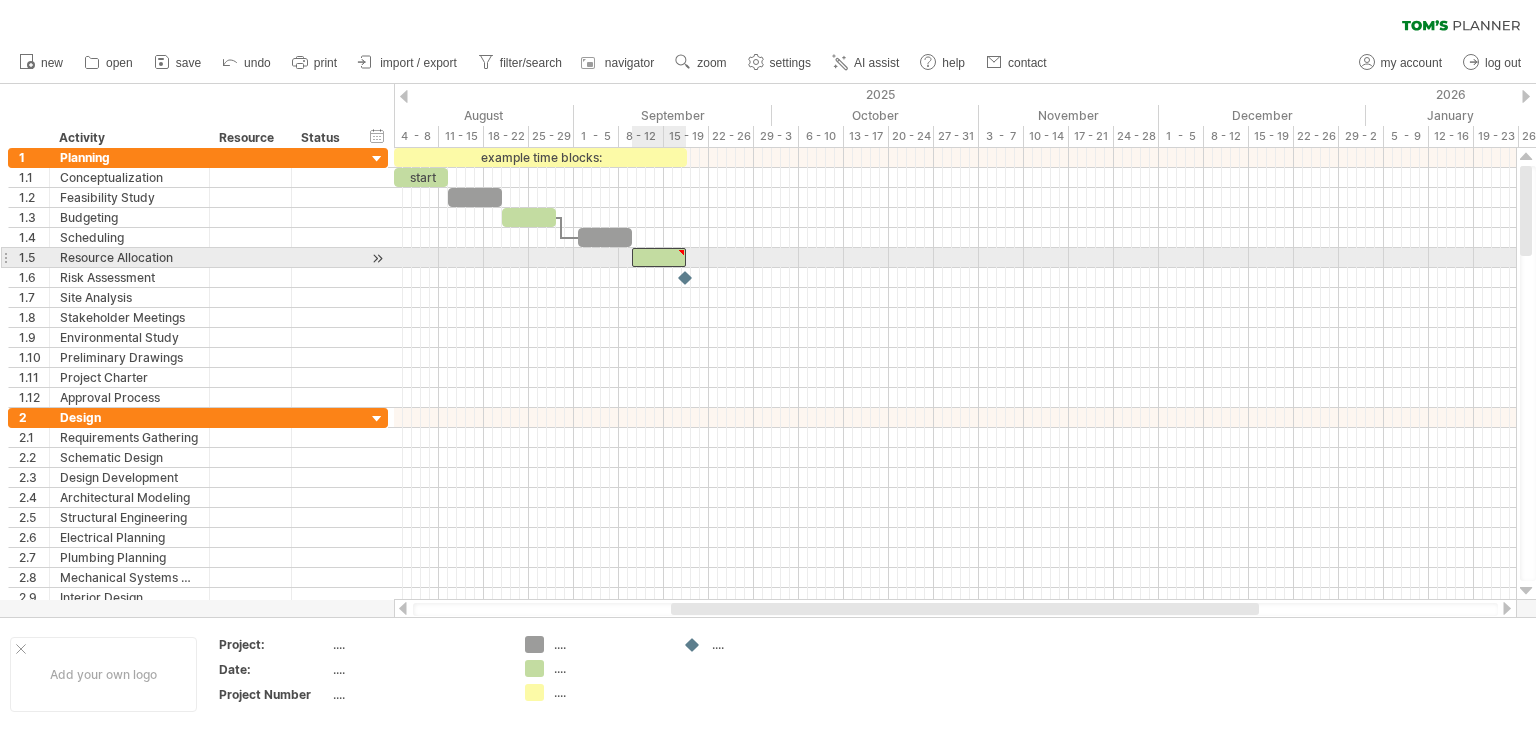 click at bounding box center (659, 257) 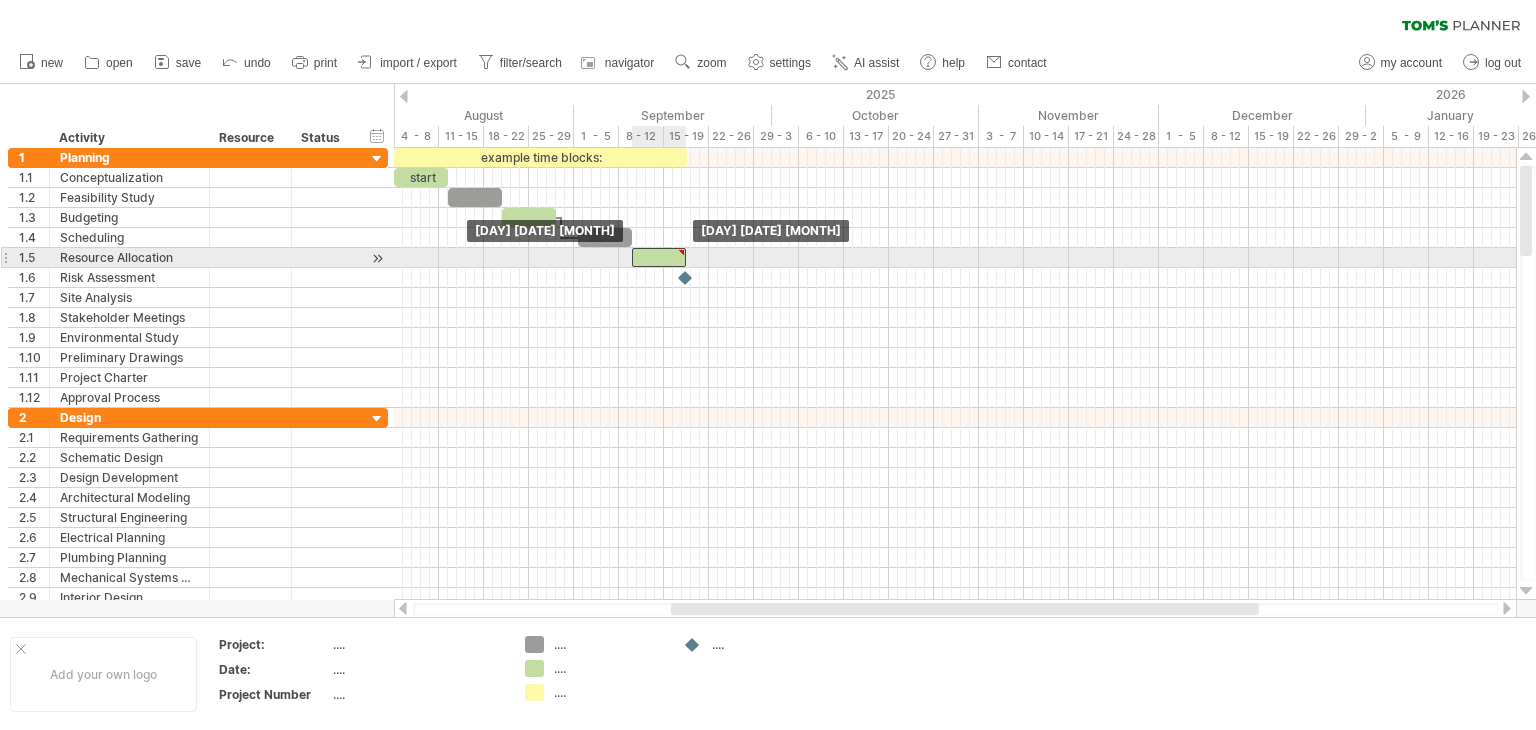click at bounding box center [659, 257] 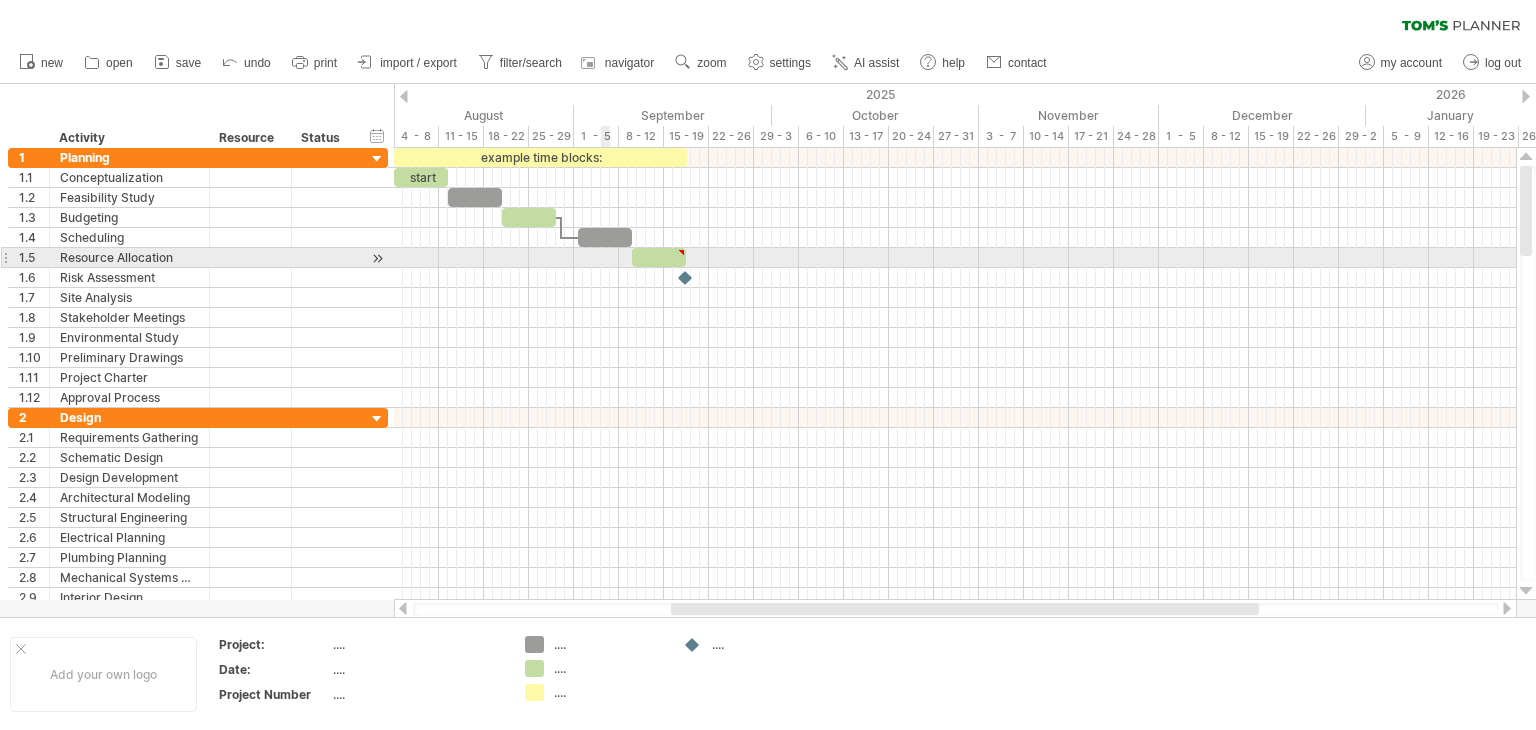 click at bounding box center [955, 258] 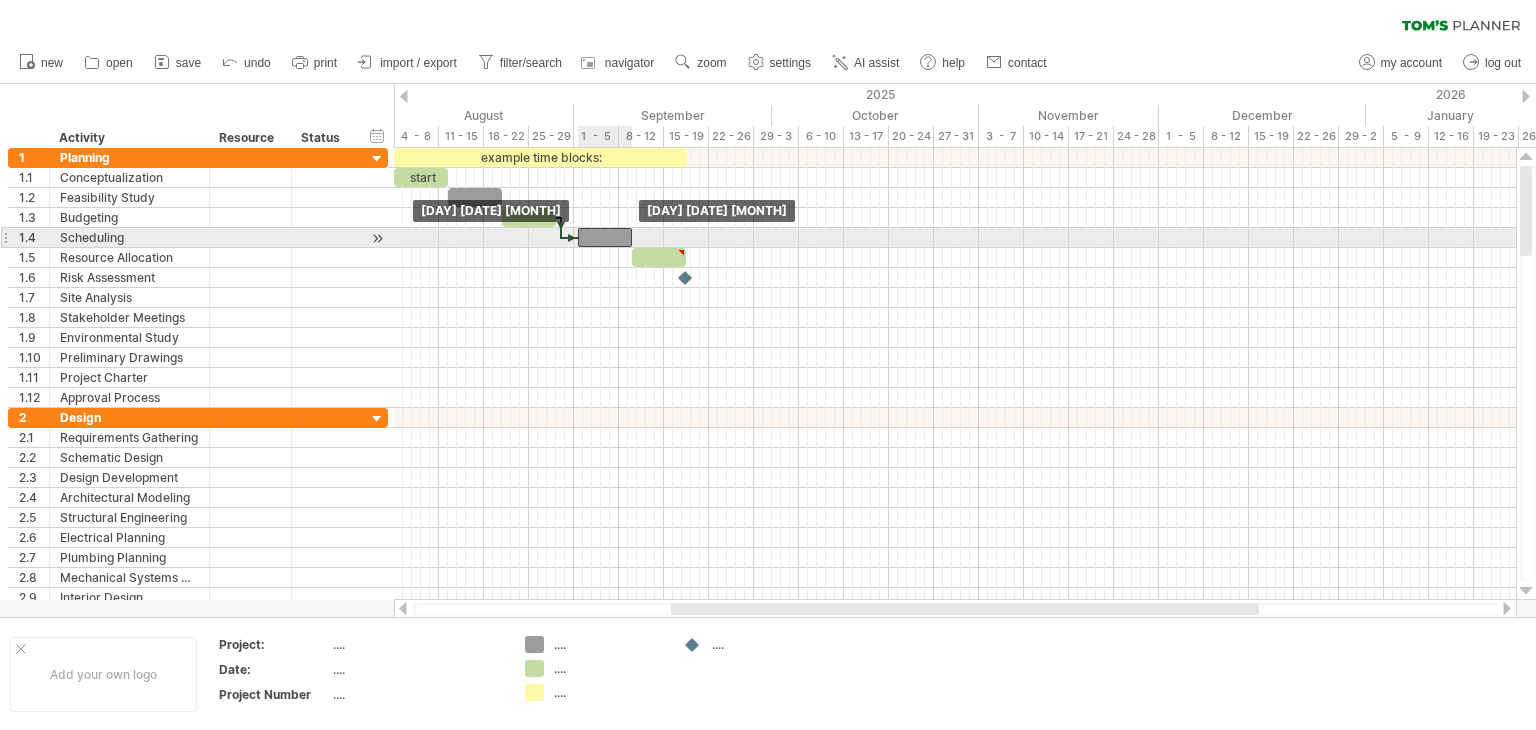click at bounding box center (605, 237) 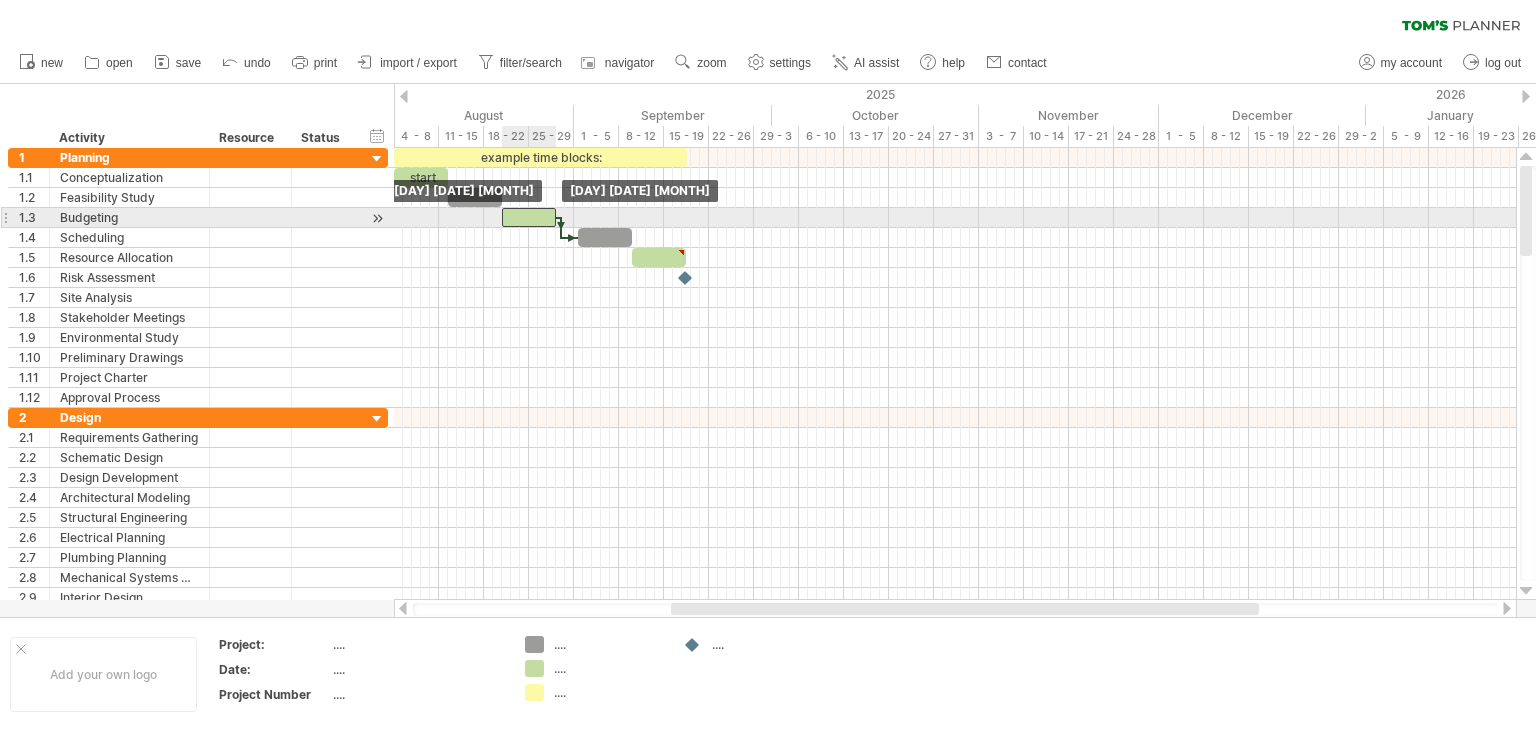 click at bounding box center (529, 217) 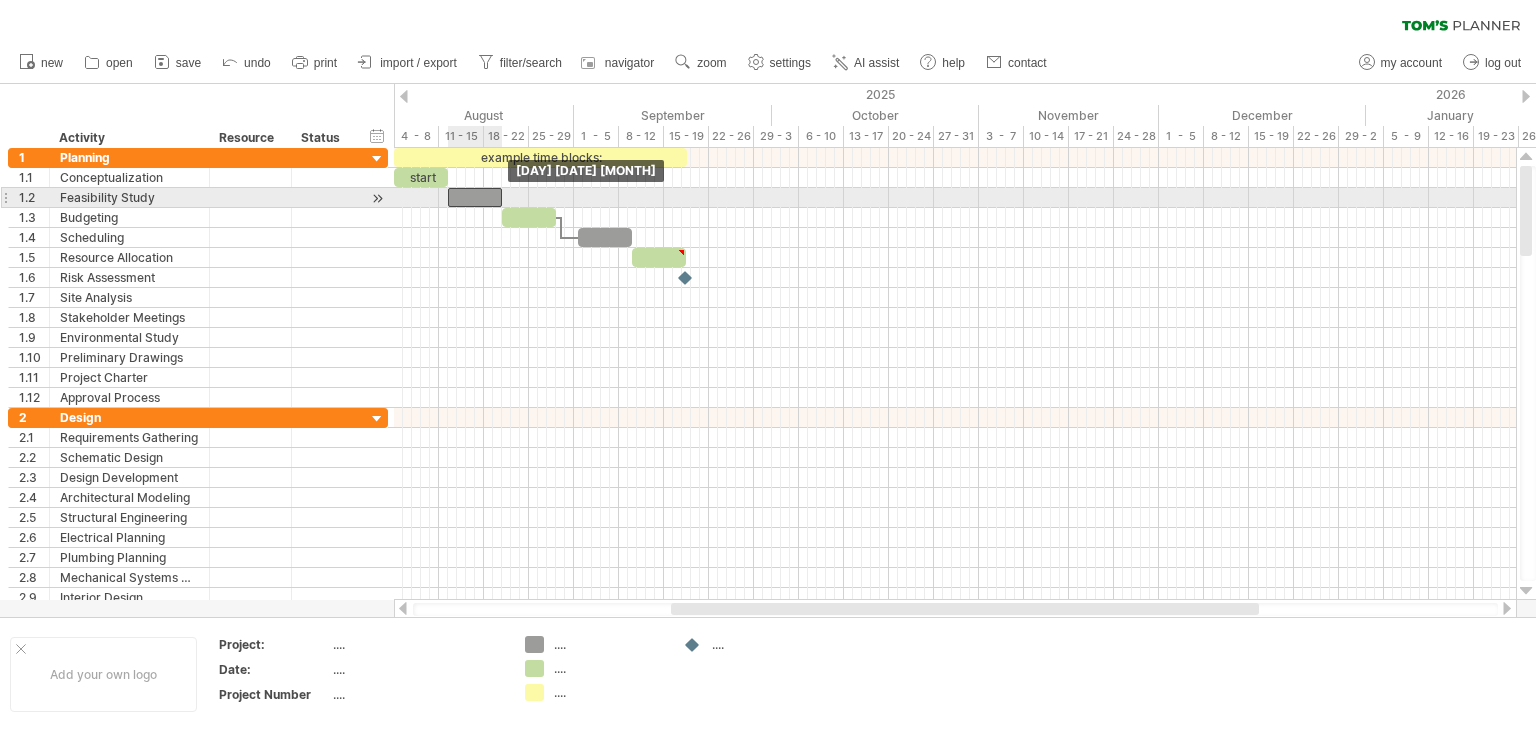 click at bounding box center (475, 197) 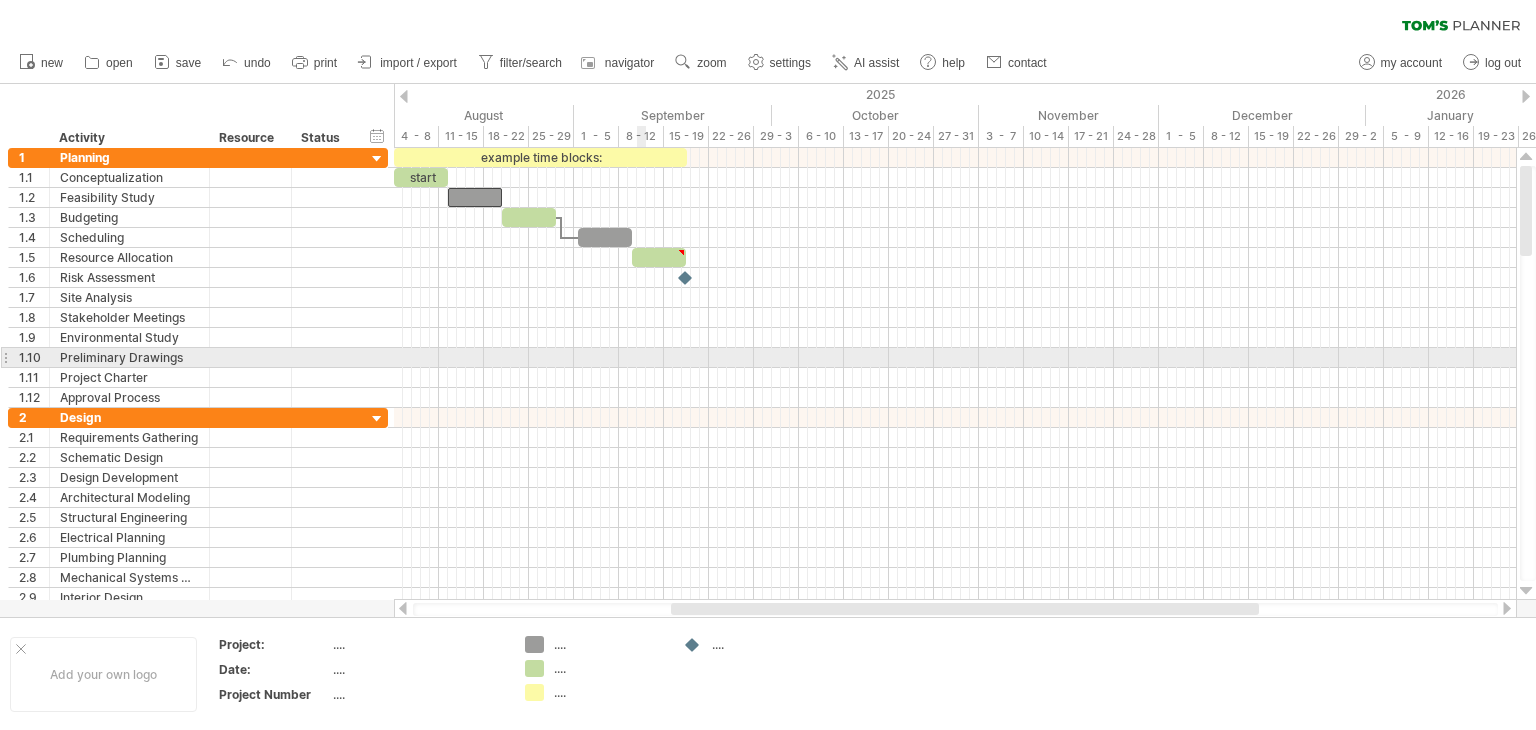 click at bounding box center (955, 358) 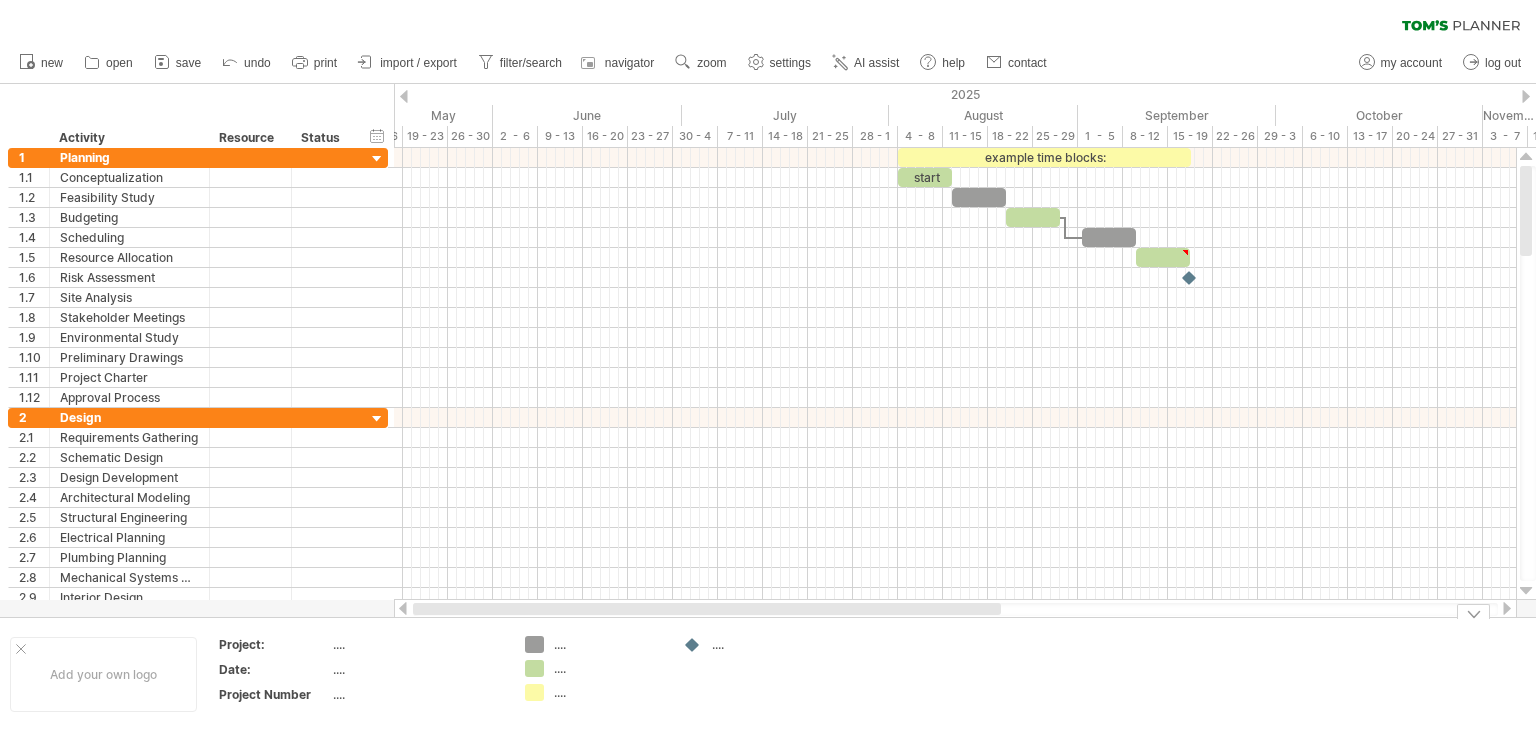 drag, startPoint x: 1130, startPoint y: 606, endPoint x: 641, endPoint y: 637, distance: 489.98163 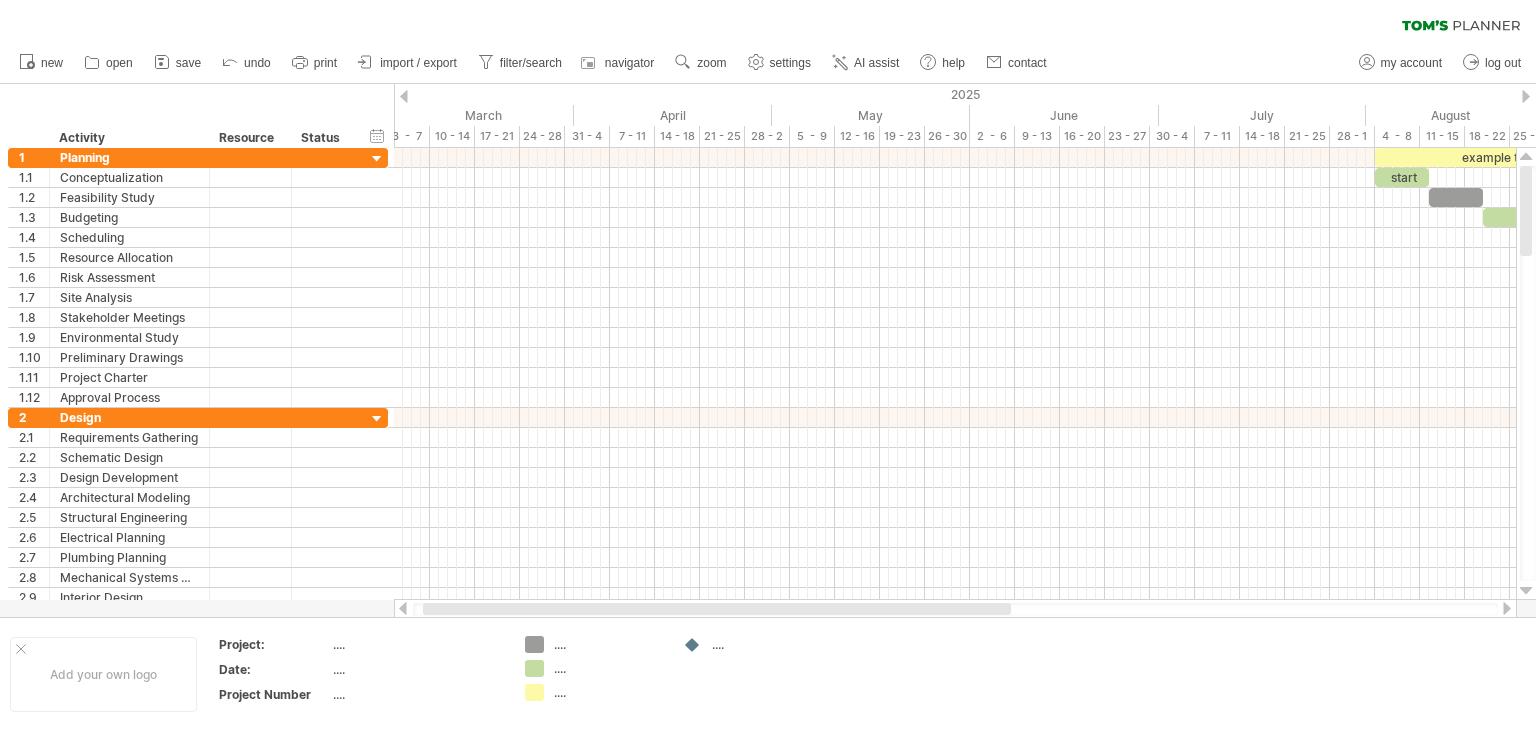 drag, startPoint x: 655, startPoint y: 609, endPoint x: 455, endPoint y: 609, distance: 200 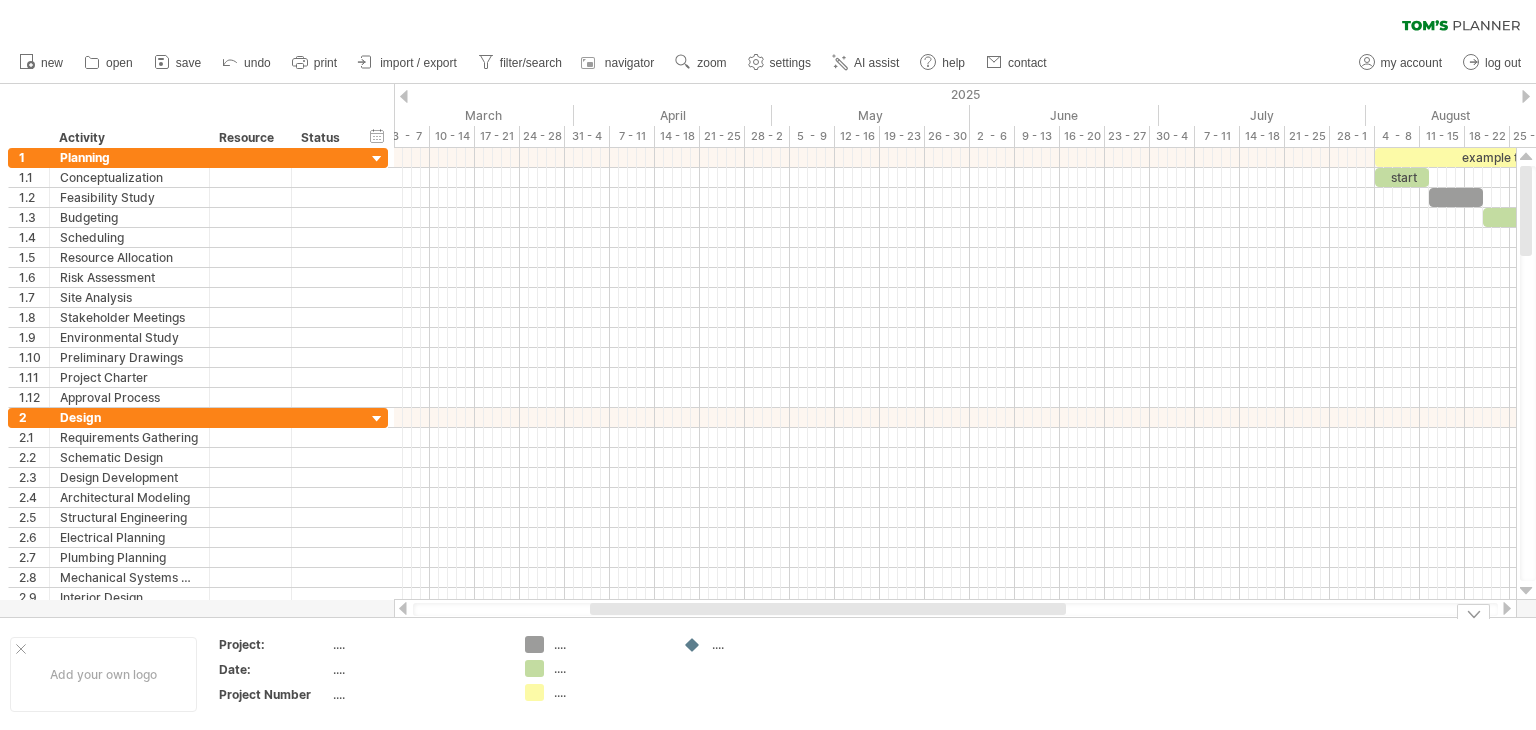 click on "Add your own logo Project: .... Date: .... Project Number .... .... .... .... ...." at bounding box center (768, 674) 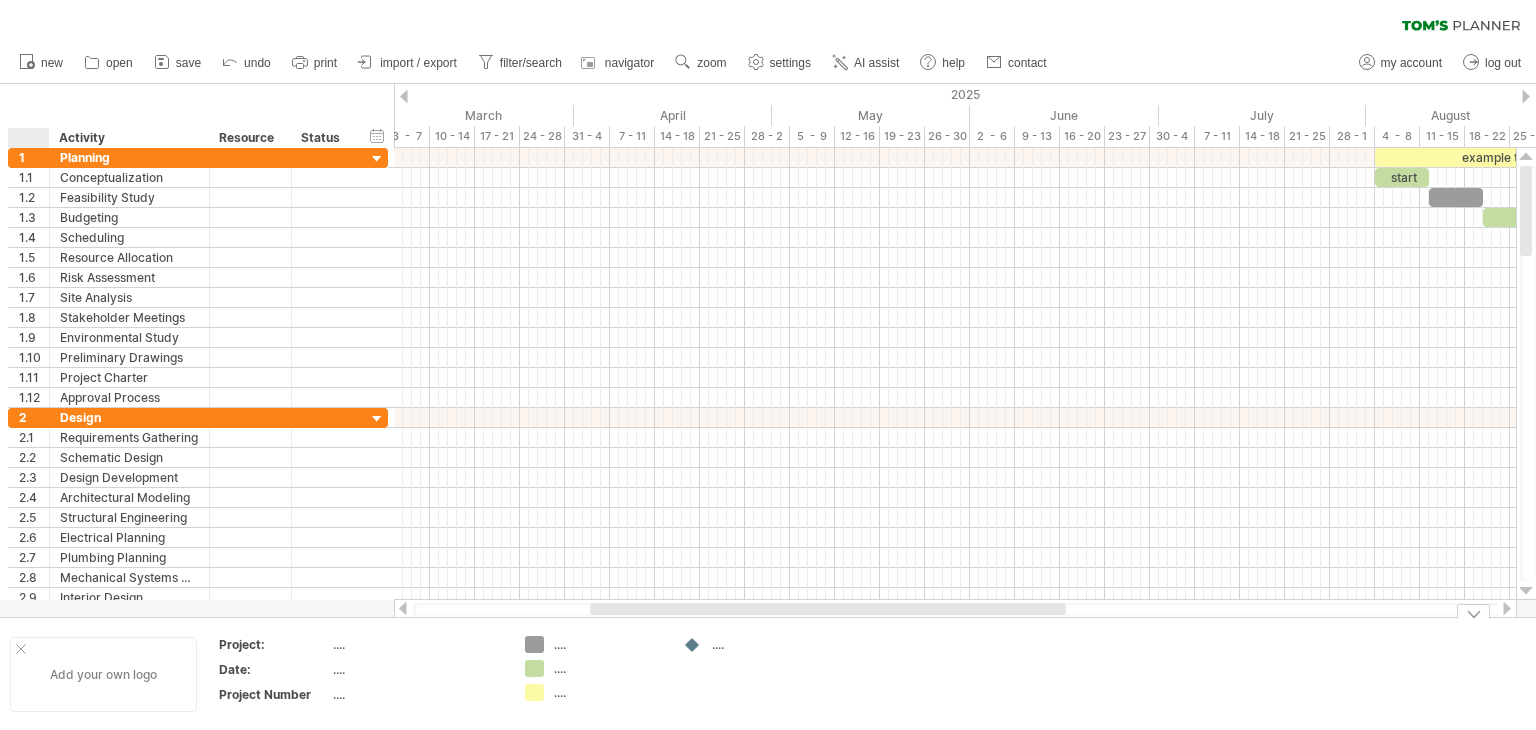 click at bounding box center [21, 649] 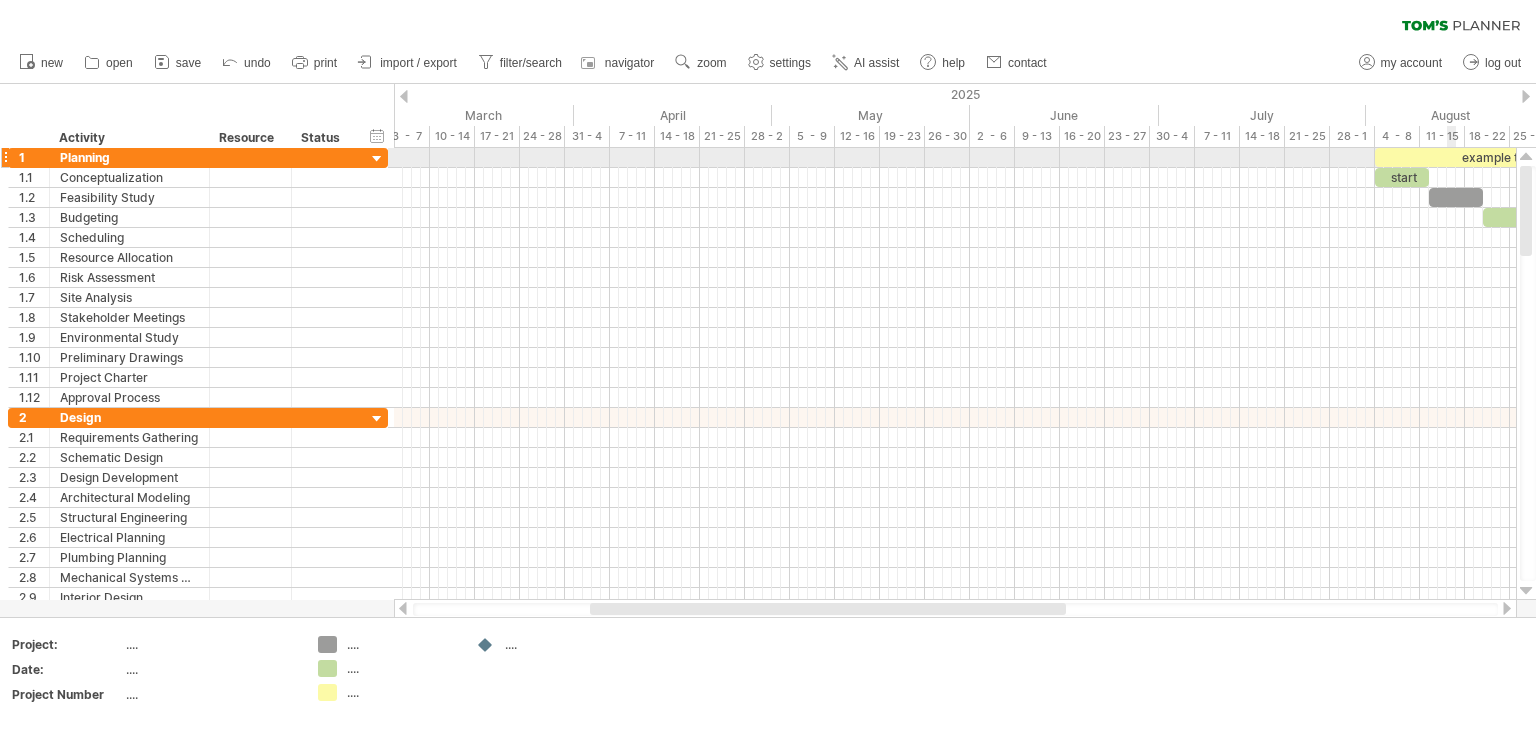 drag, startPoint x: 1530, startPoint y: 225, endPoint x: 1449, endPoint y: 157, distance: 105.75916 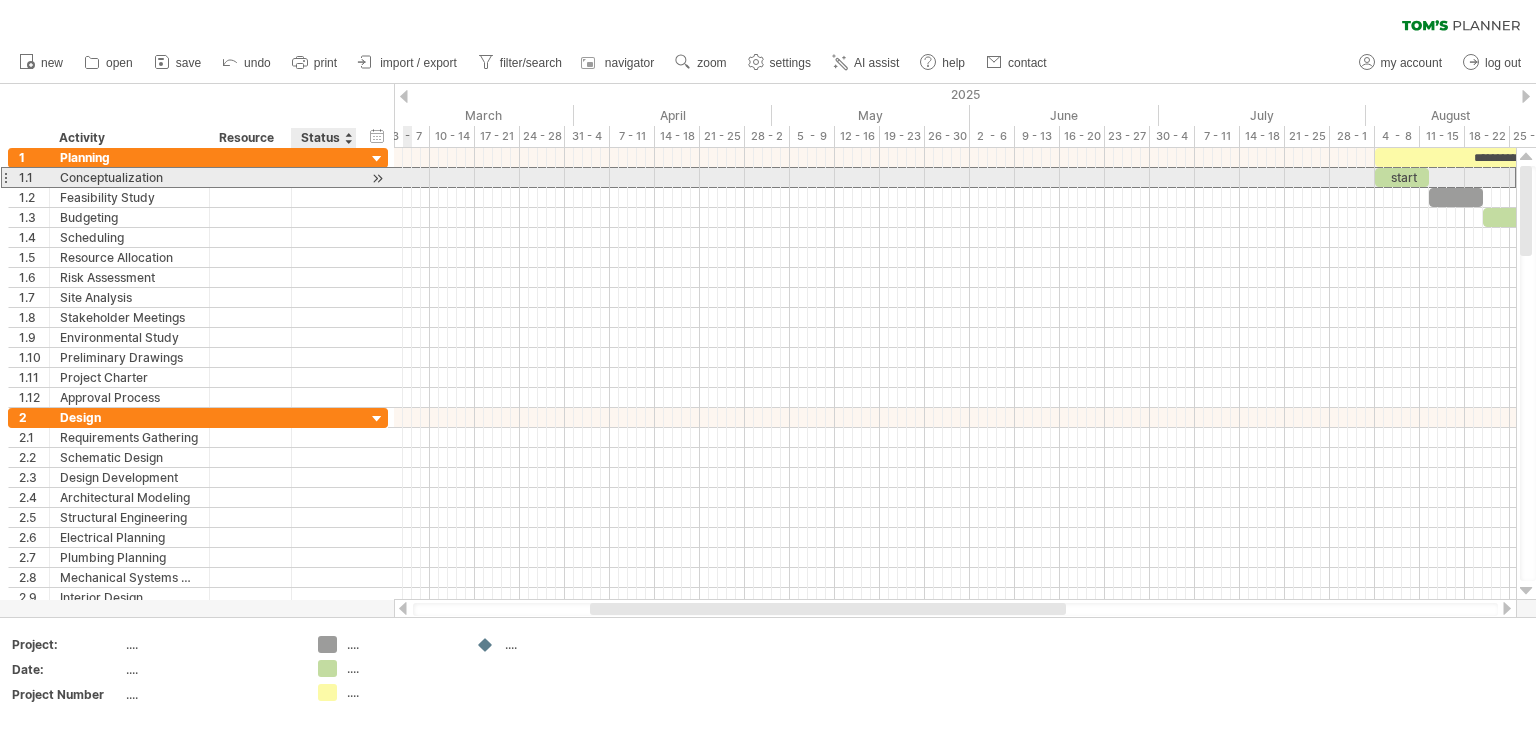 click at bounding box center (324, 177) 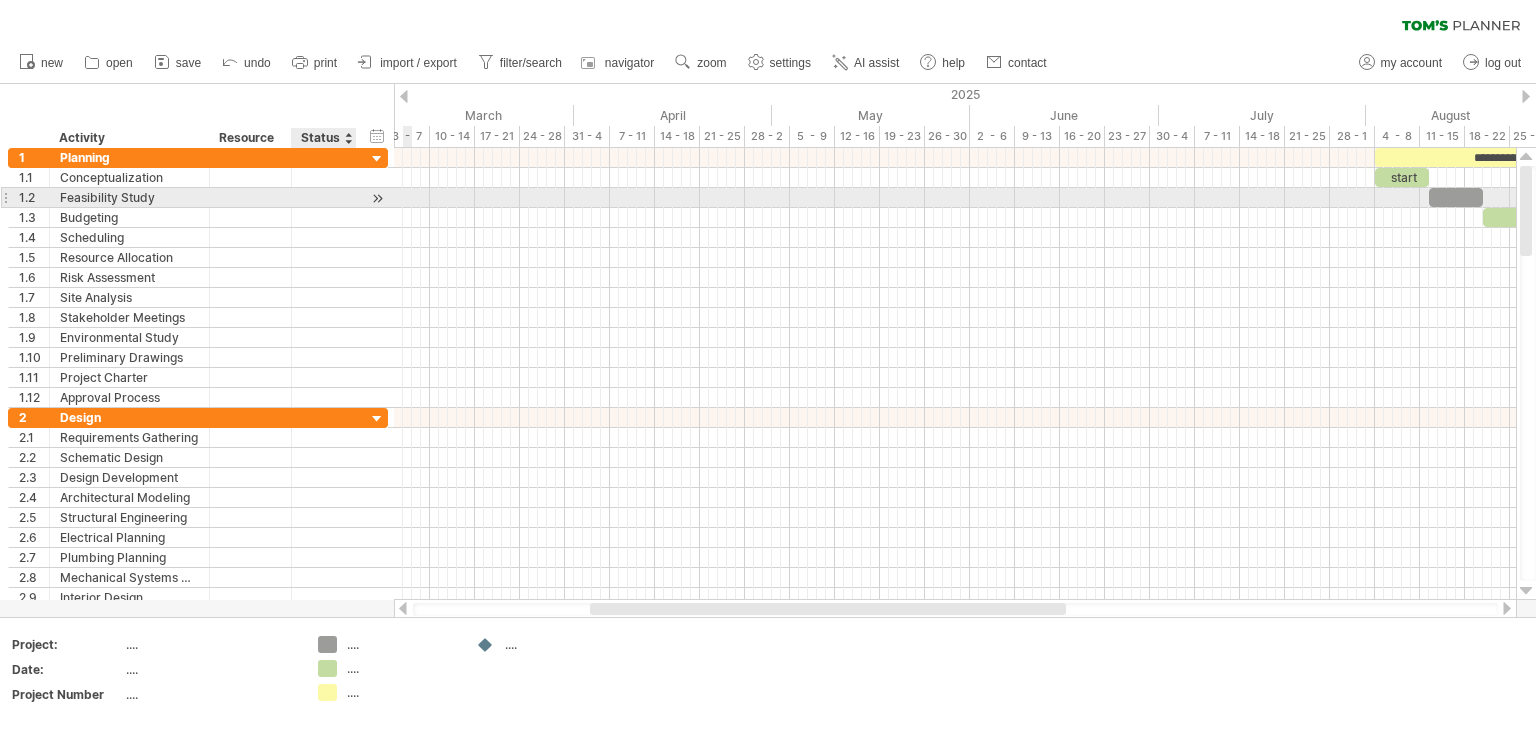 click at bounding box center (324, 197) 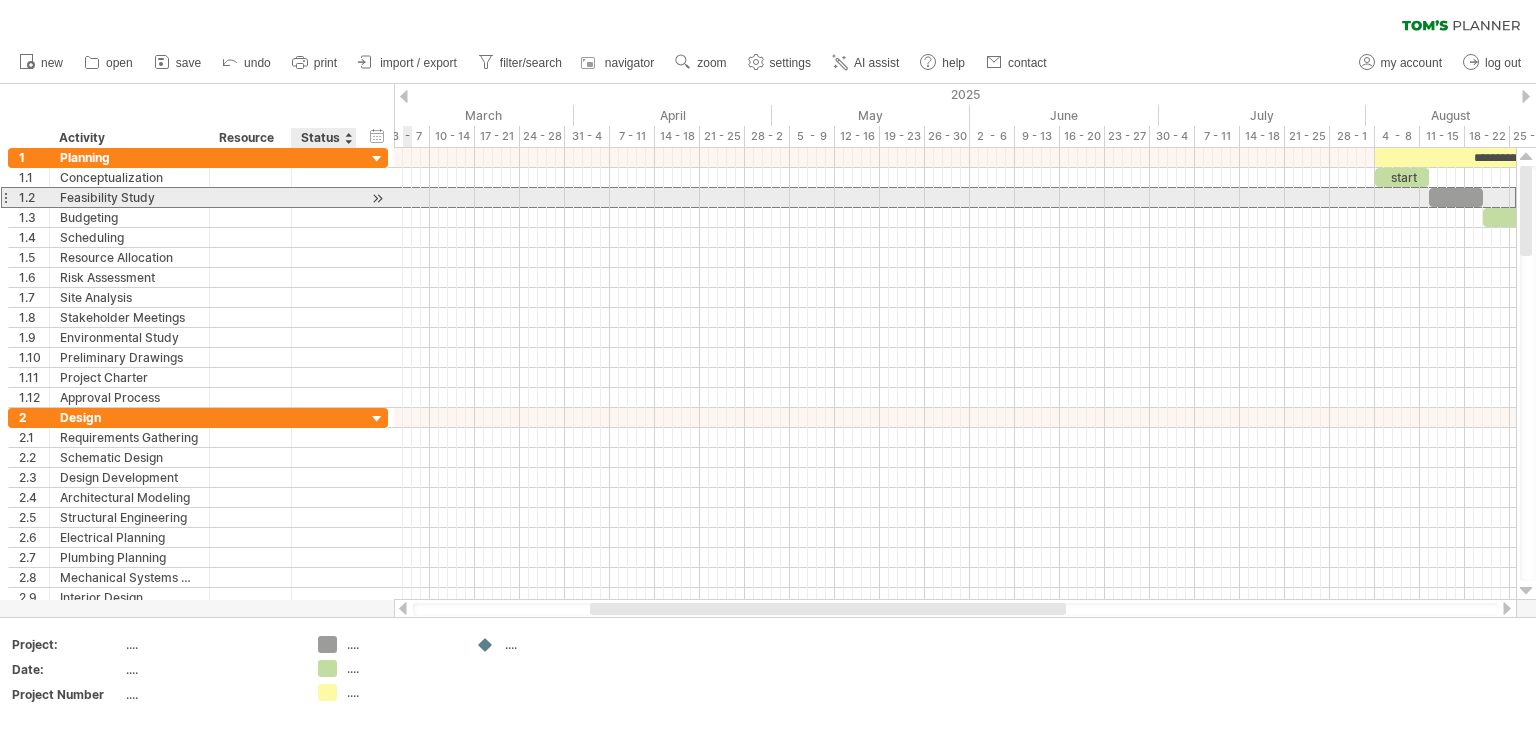 click at bounding box center (324, 197) 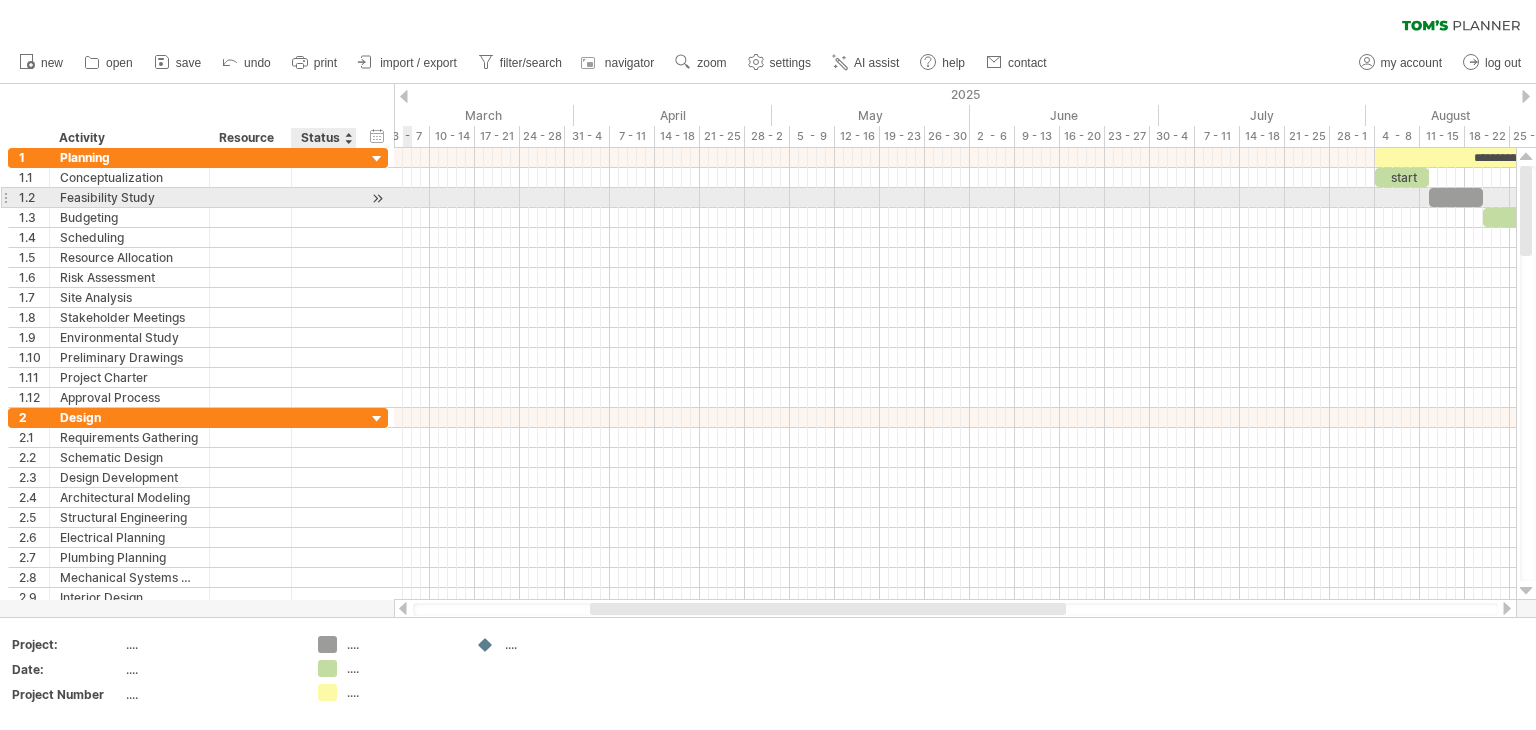 click at bounding box center (324, 197) 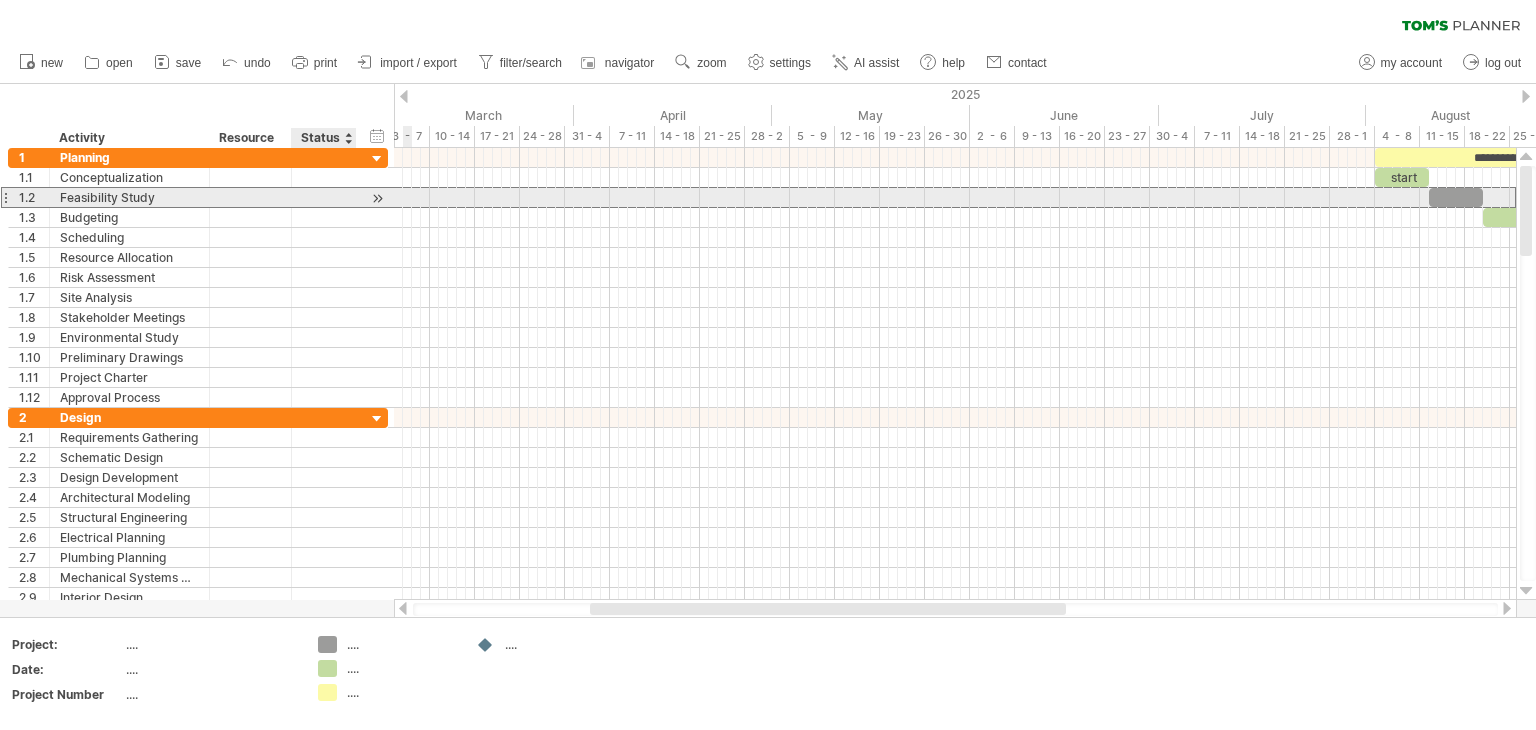click at bounding box center (324, 197) 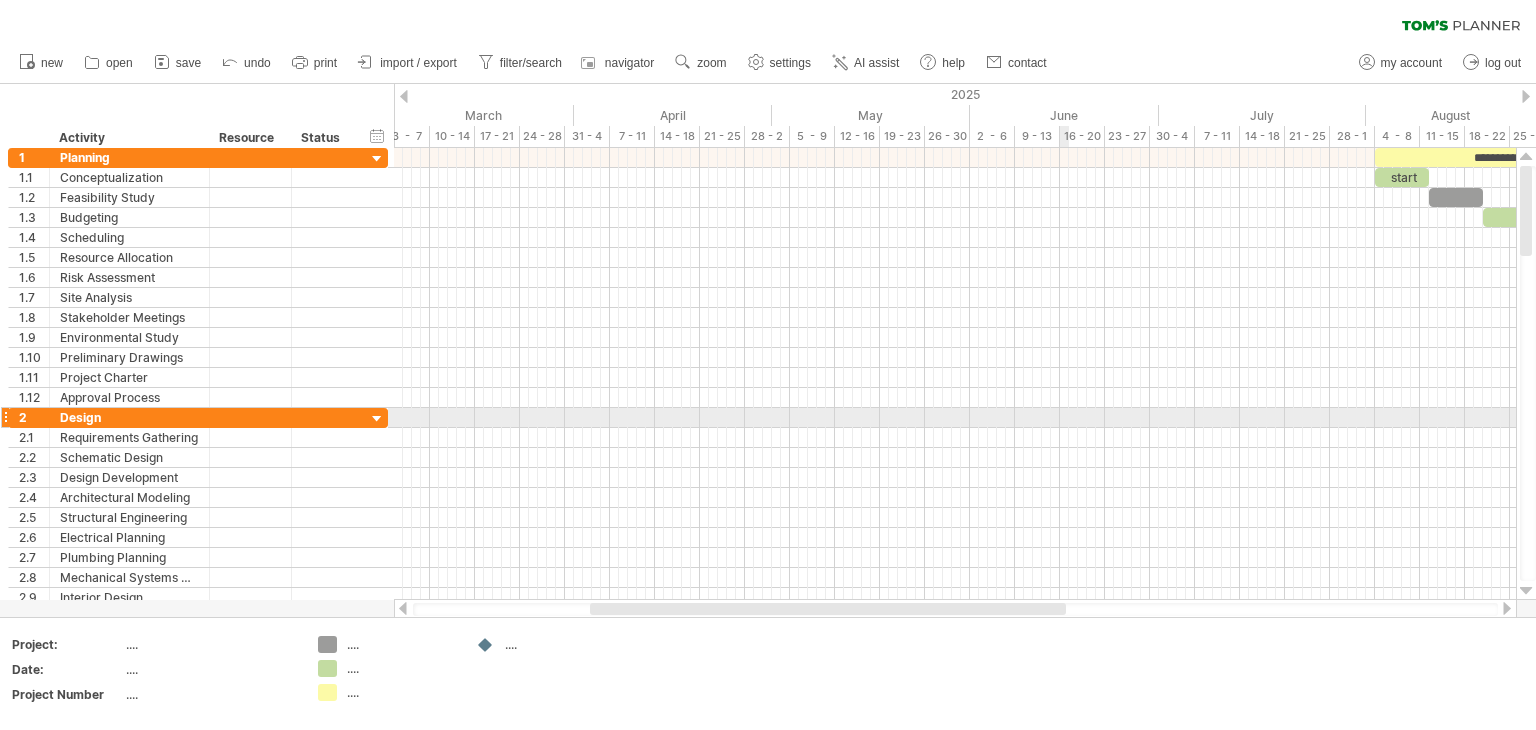 click at bounding box center (955, 418) 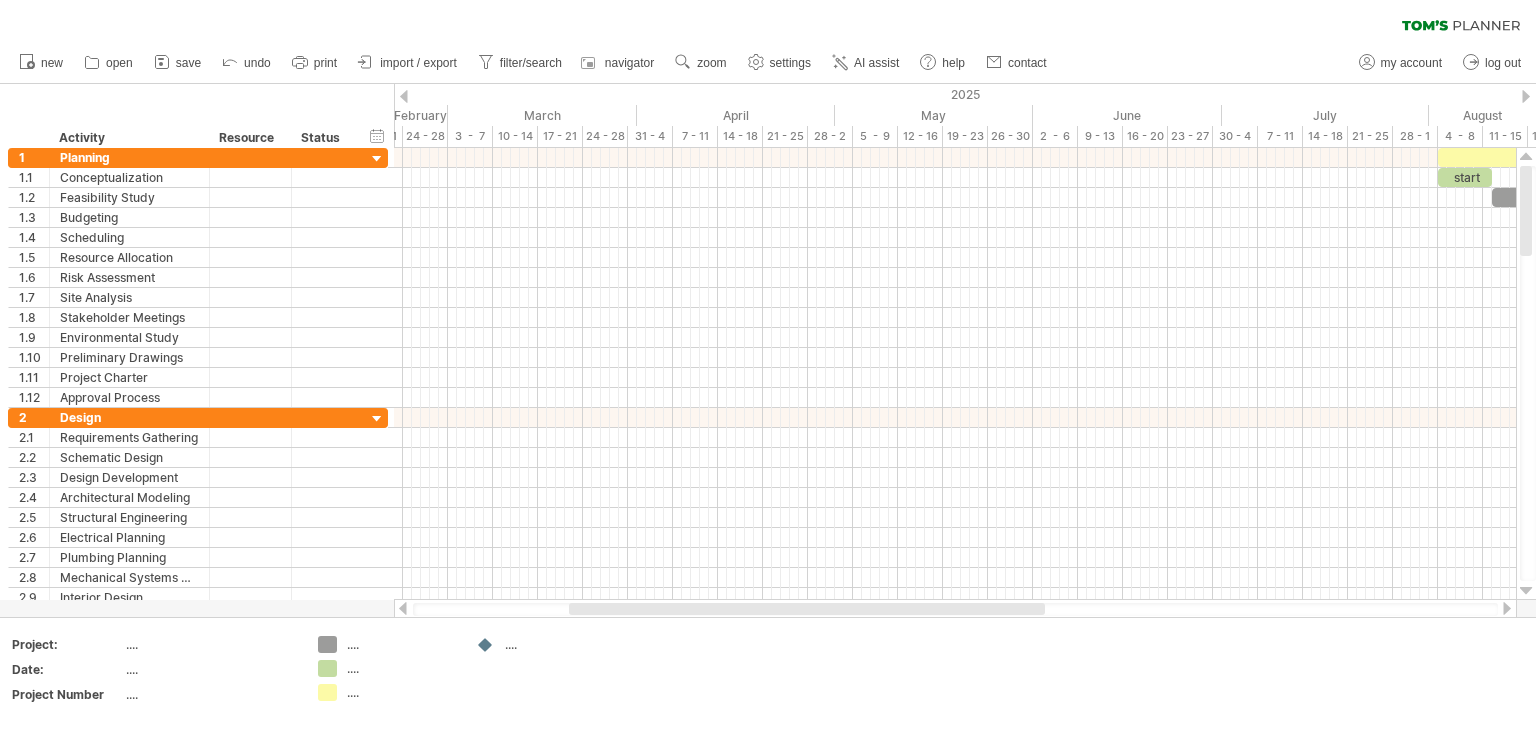 drag, startPoint x: 934, startPoint y: 606, endPoint x: 913, endPoint y: 603, distance: 21.213203 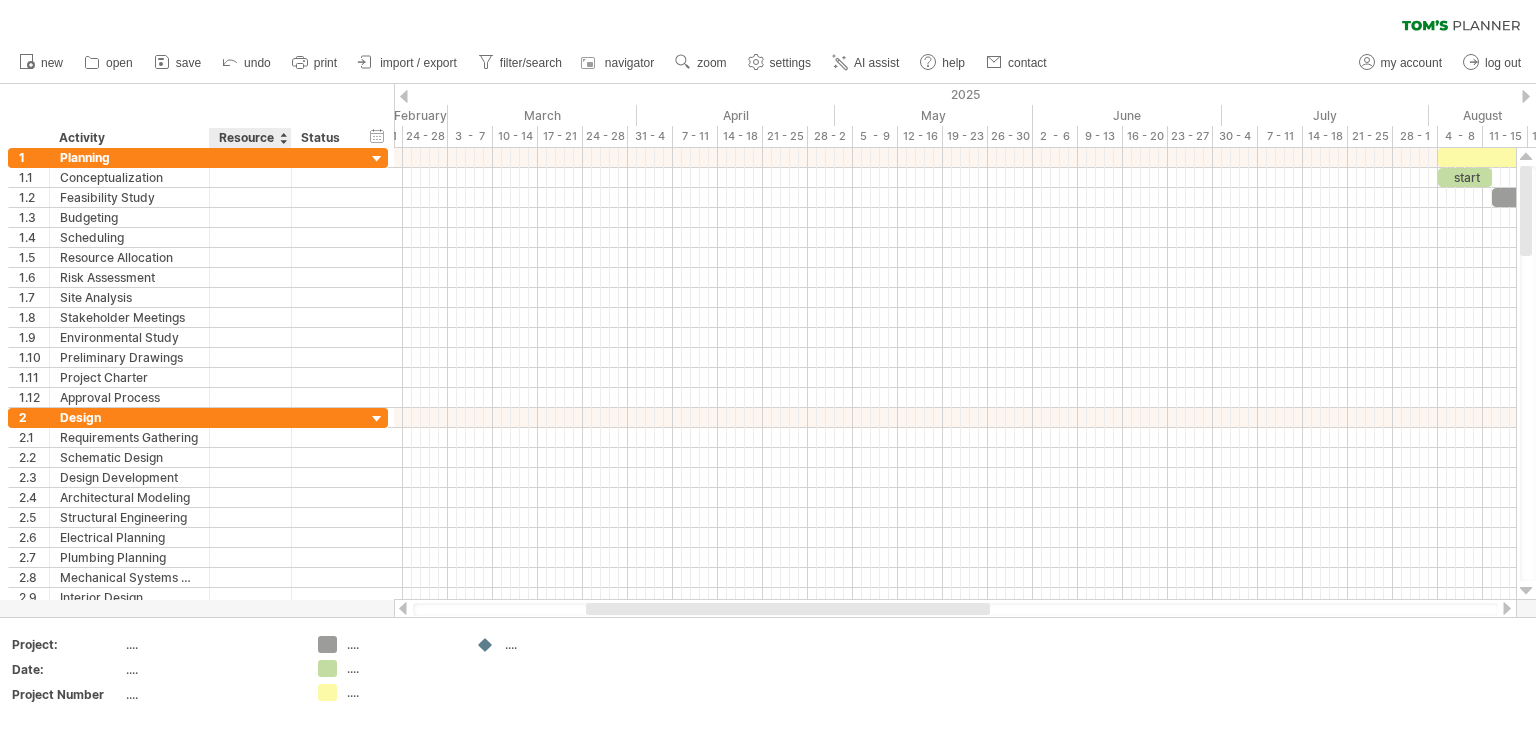 click on "Resource" at bounding box center (249, 138) 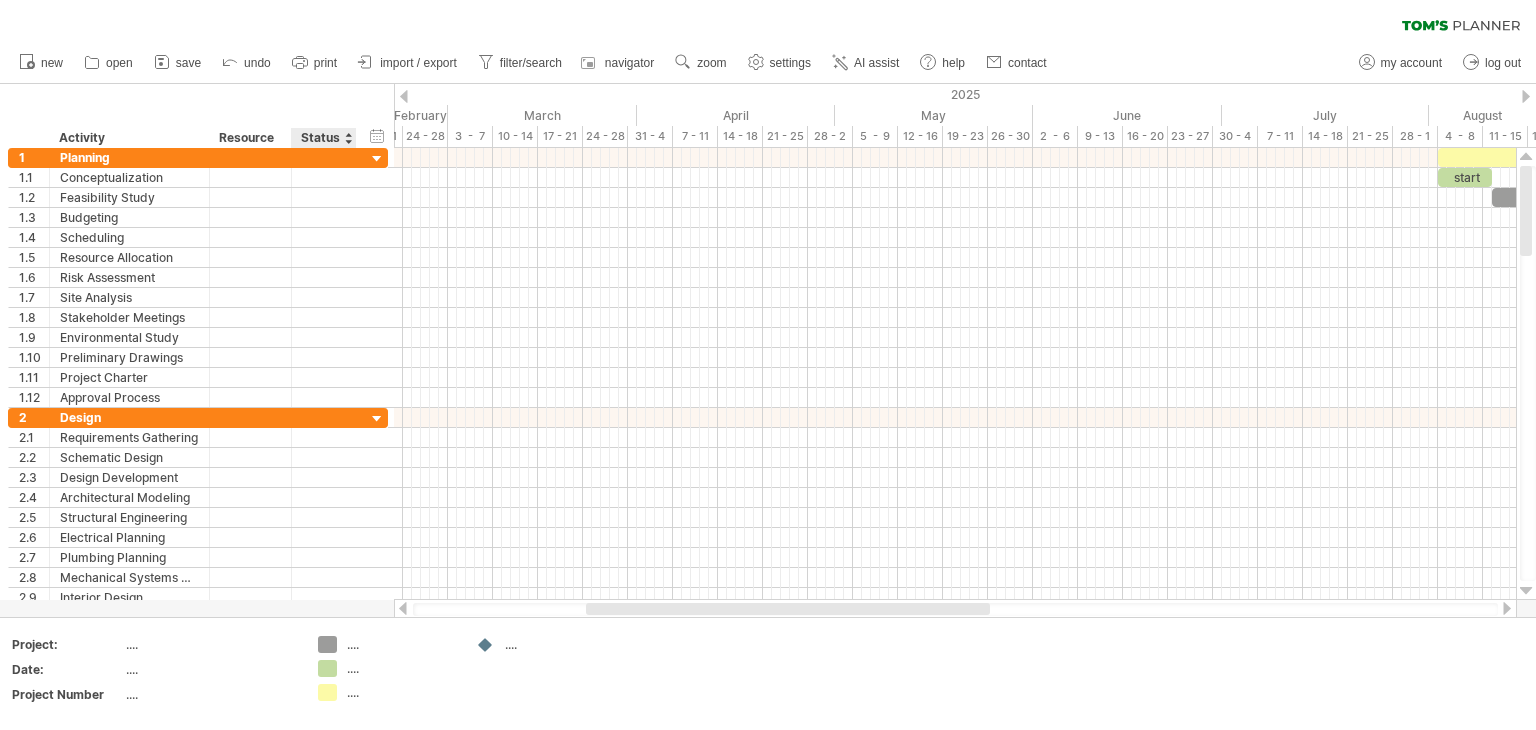 click on "Status" at bounding box center [323, 138] 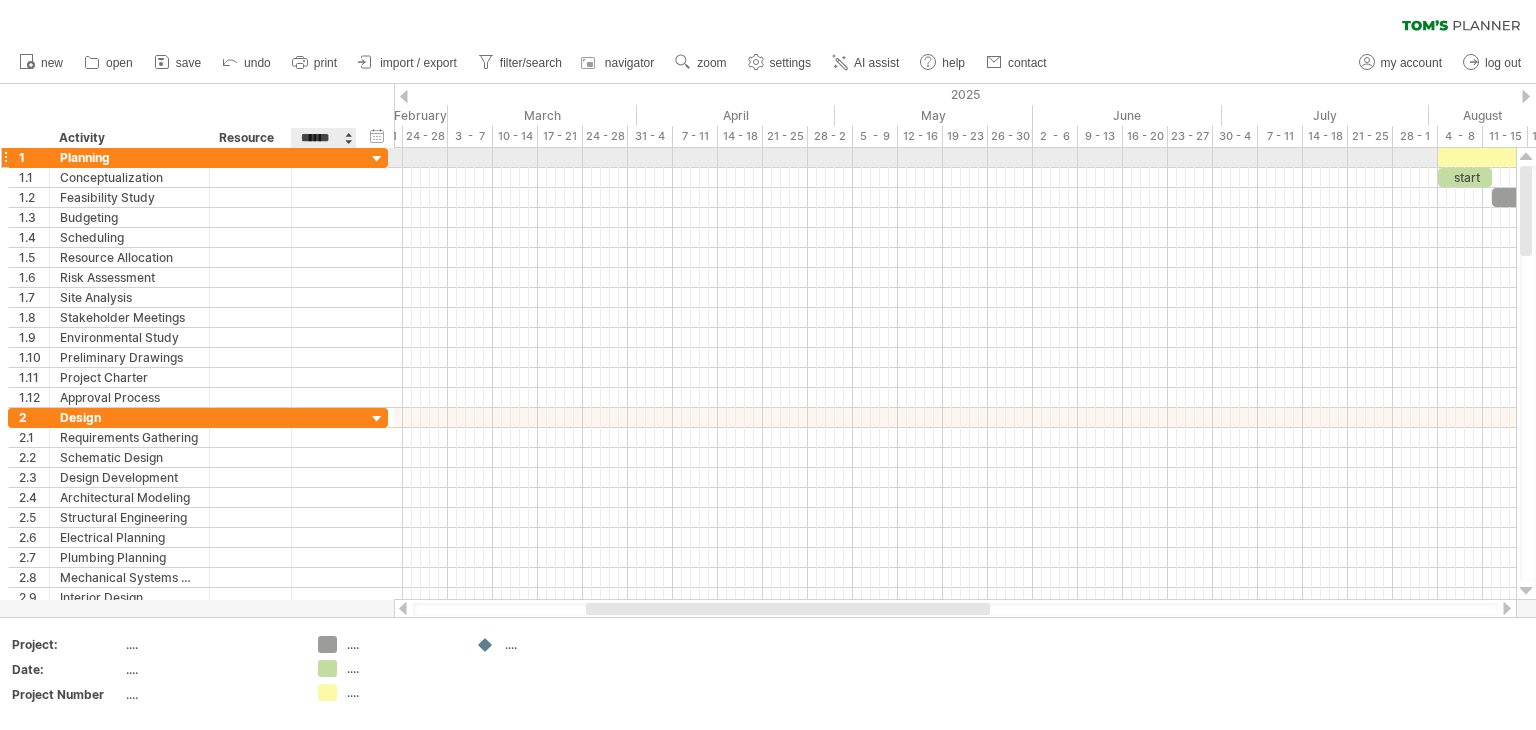 click at bounding box center (354, 158) 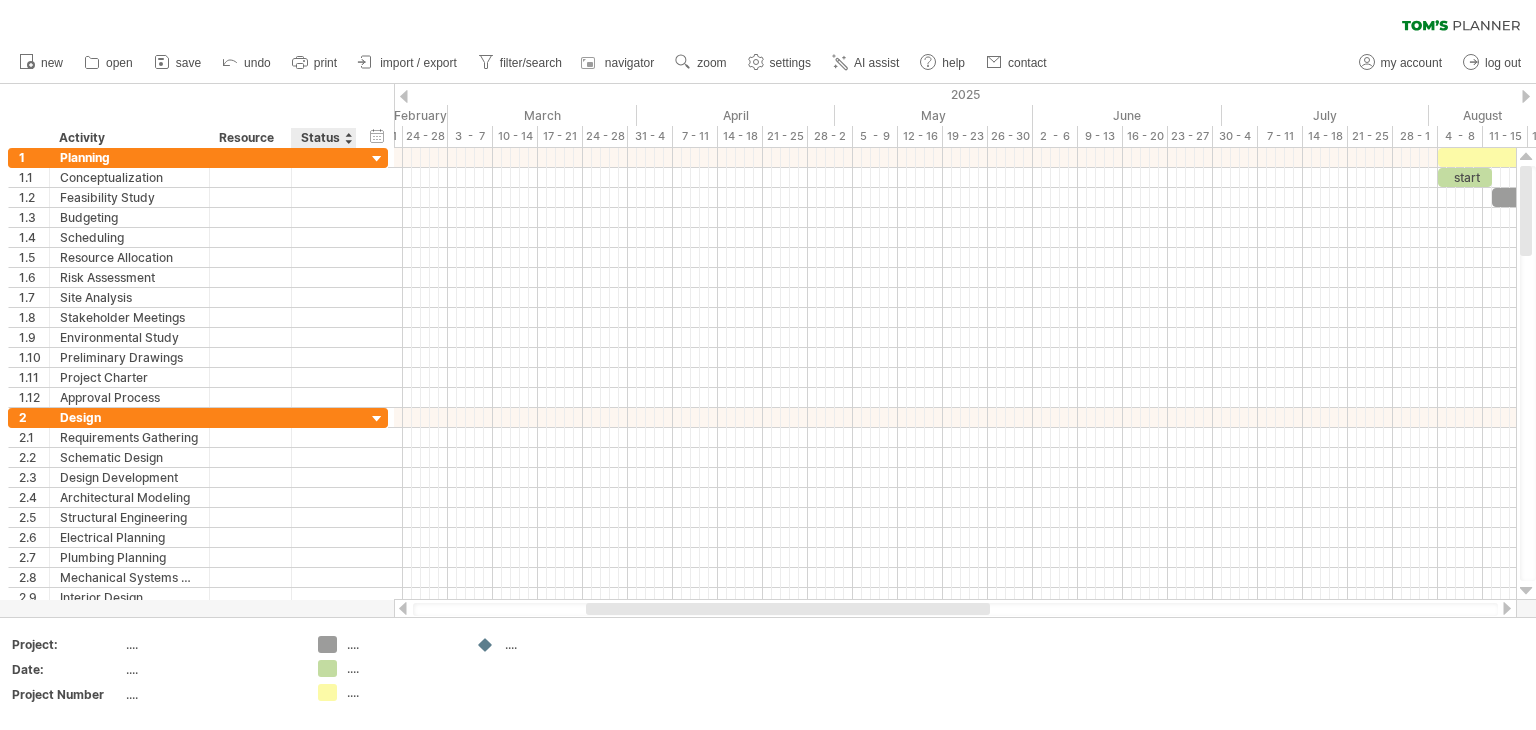 click on "Status" at bounding box center [323, 138] 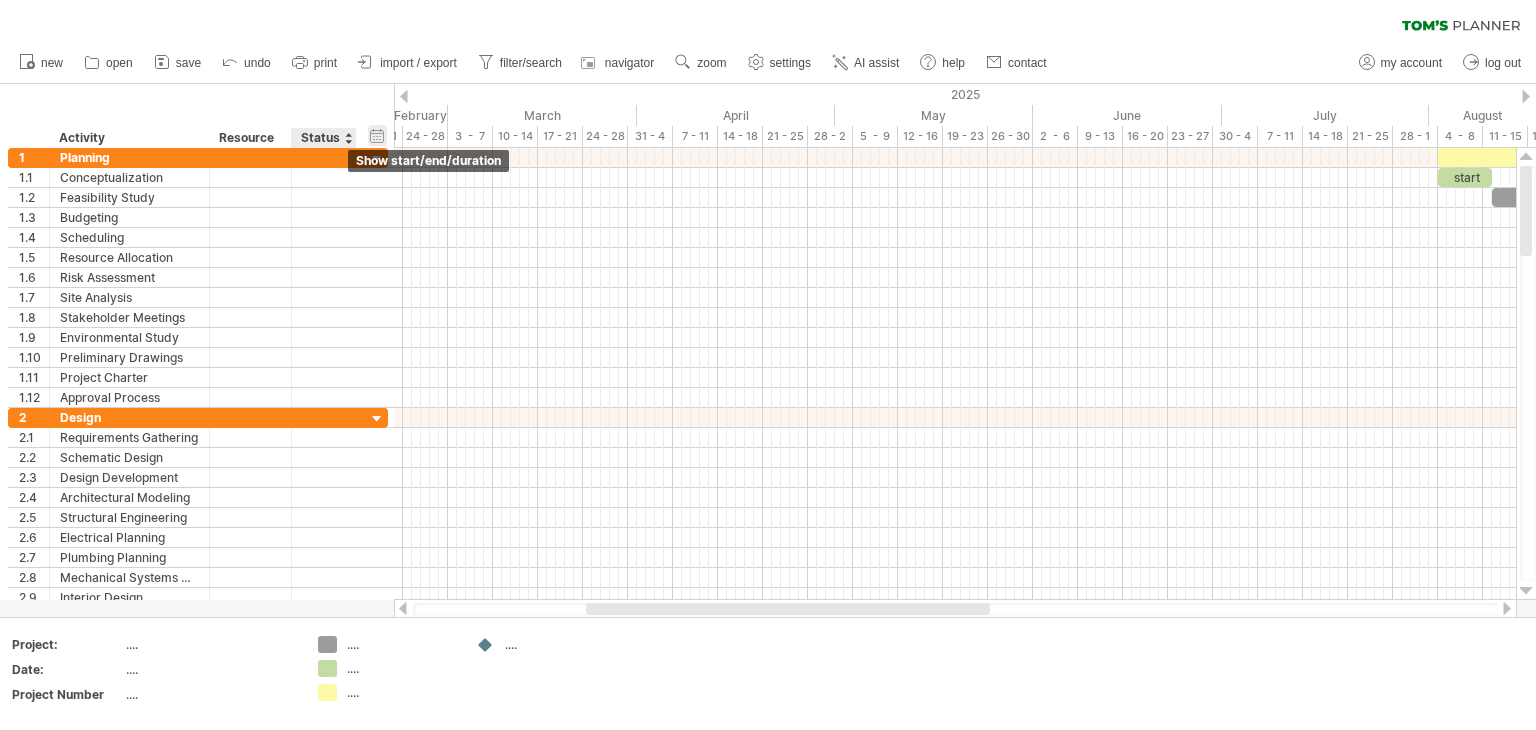 click on "hide start/end/duration show start/end/duration" at bounding box center [377, 135] 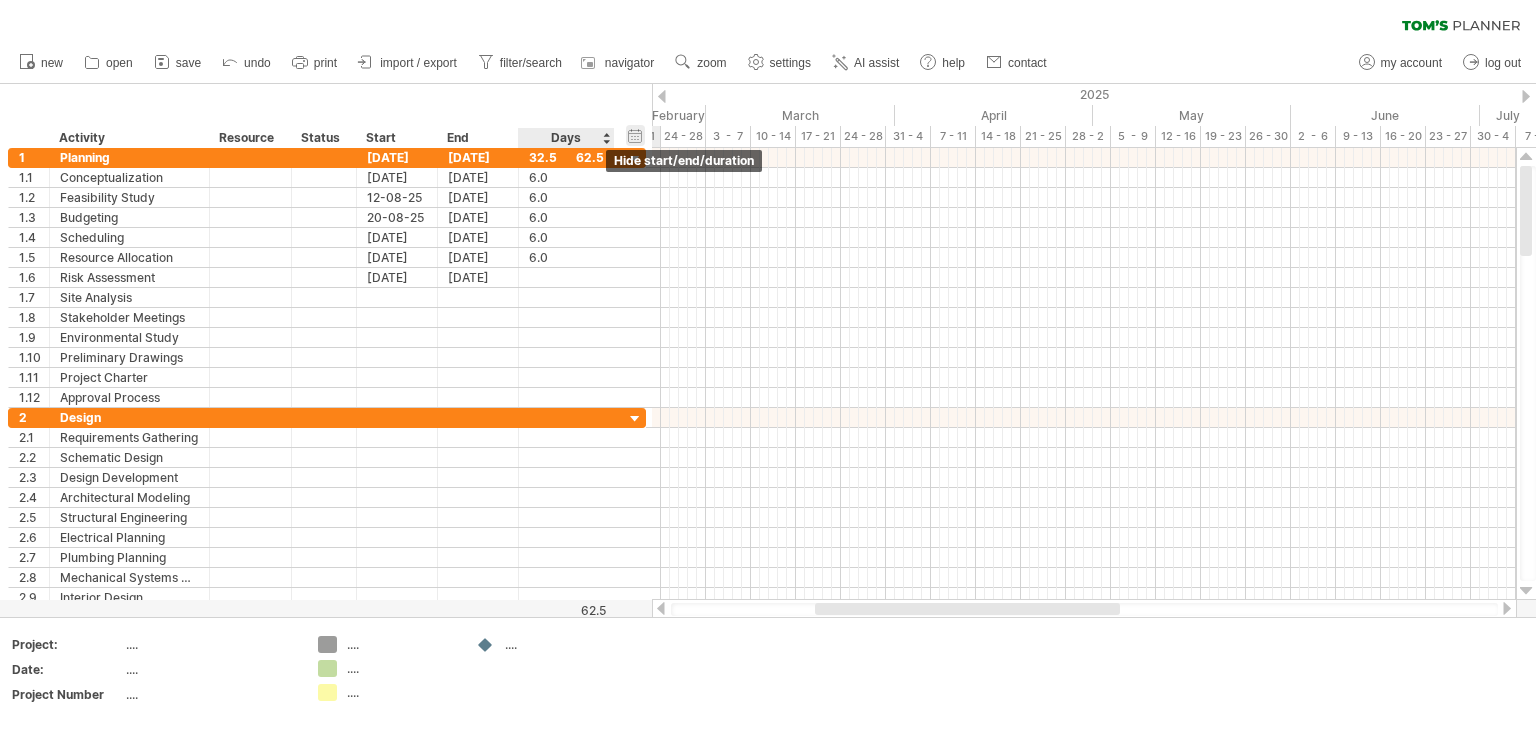 click on "hide start/end/duration show start/end/duration" at bounding box center (635, 135) 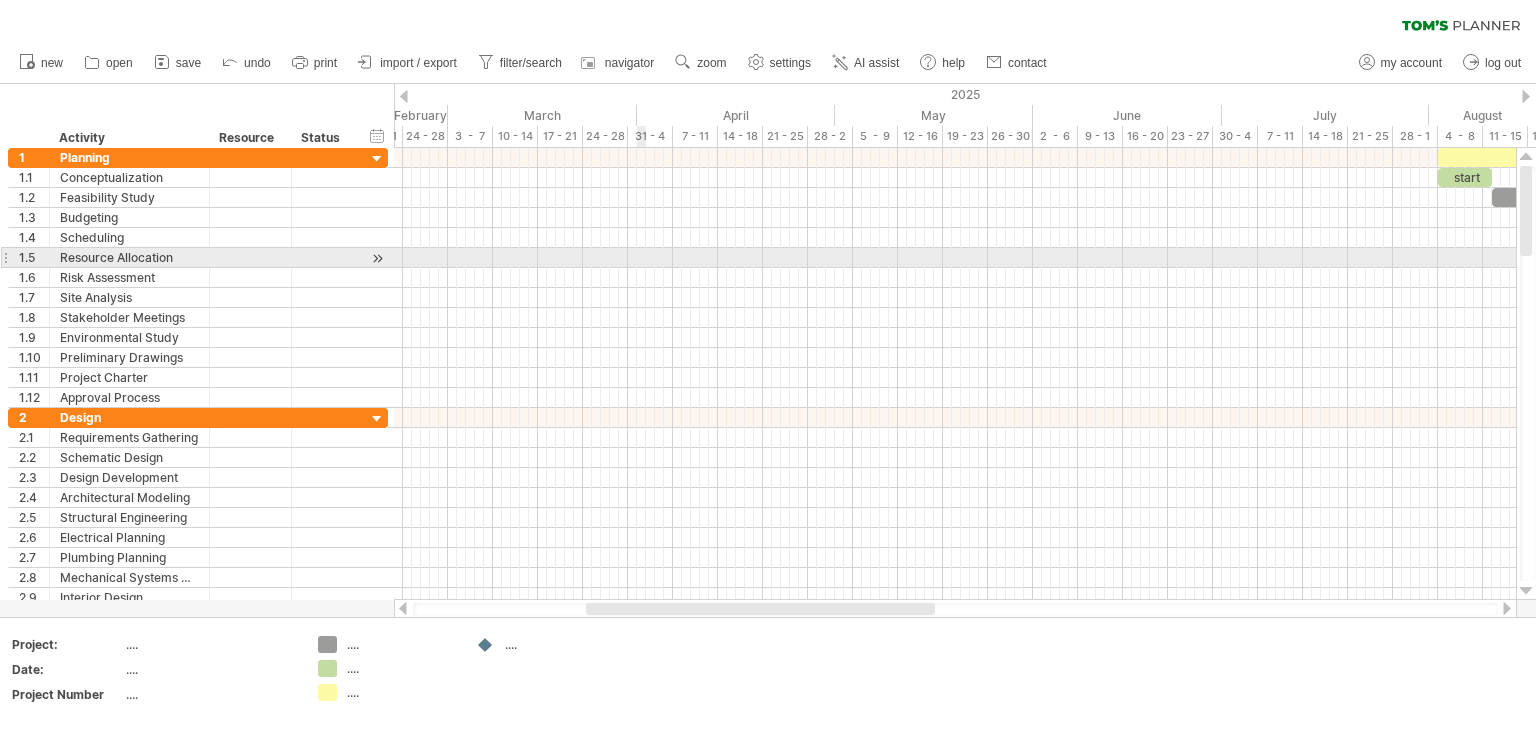 click at bounding box center (955, 258) 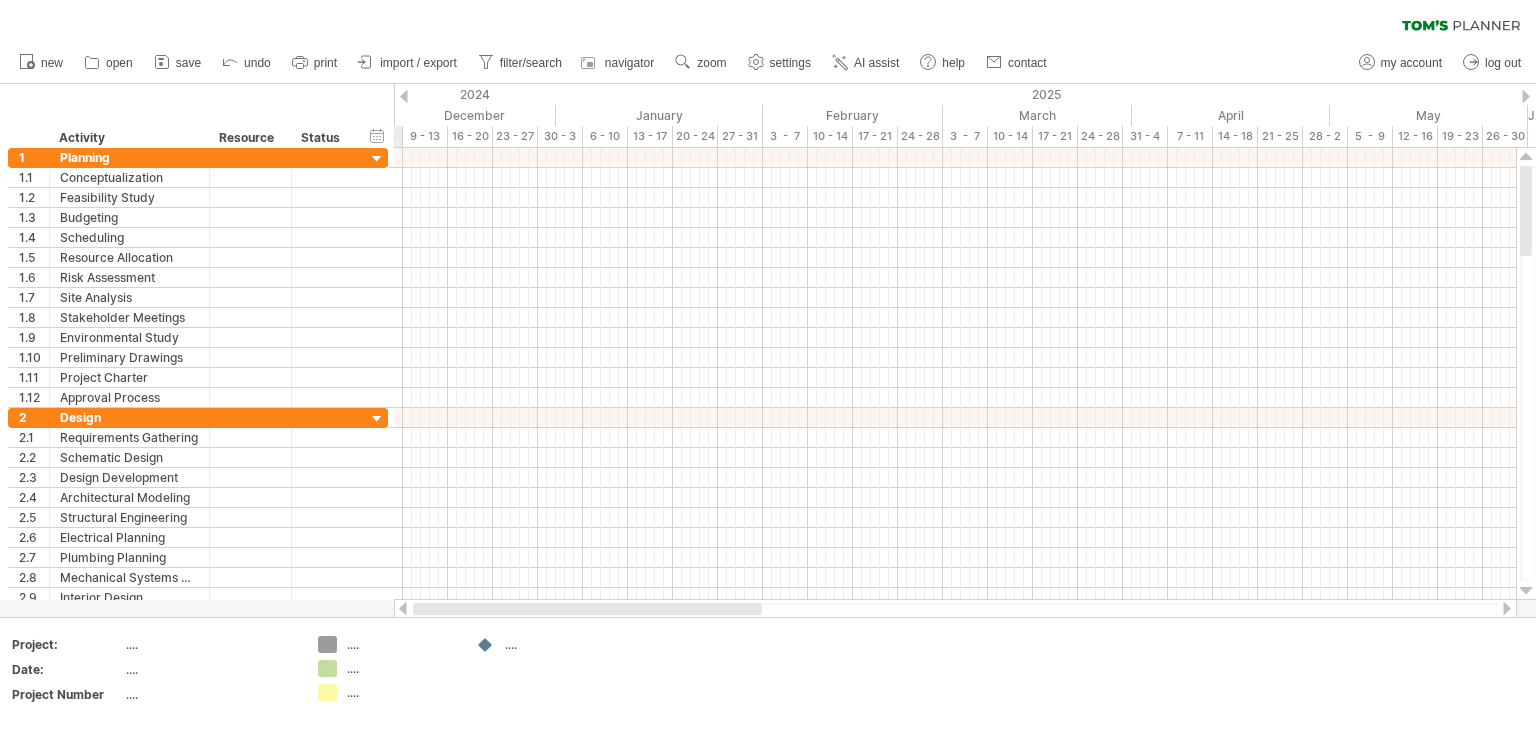 drag, startPoint x: 725, startPoint y: 605, endPoint x: 504, endPoint y: 609, distance: 221.0362 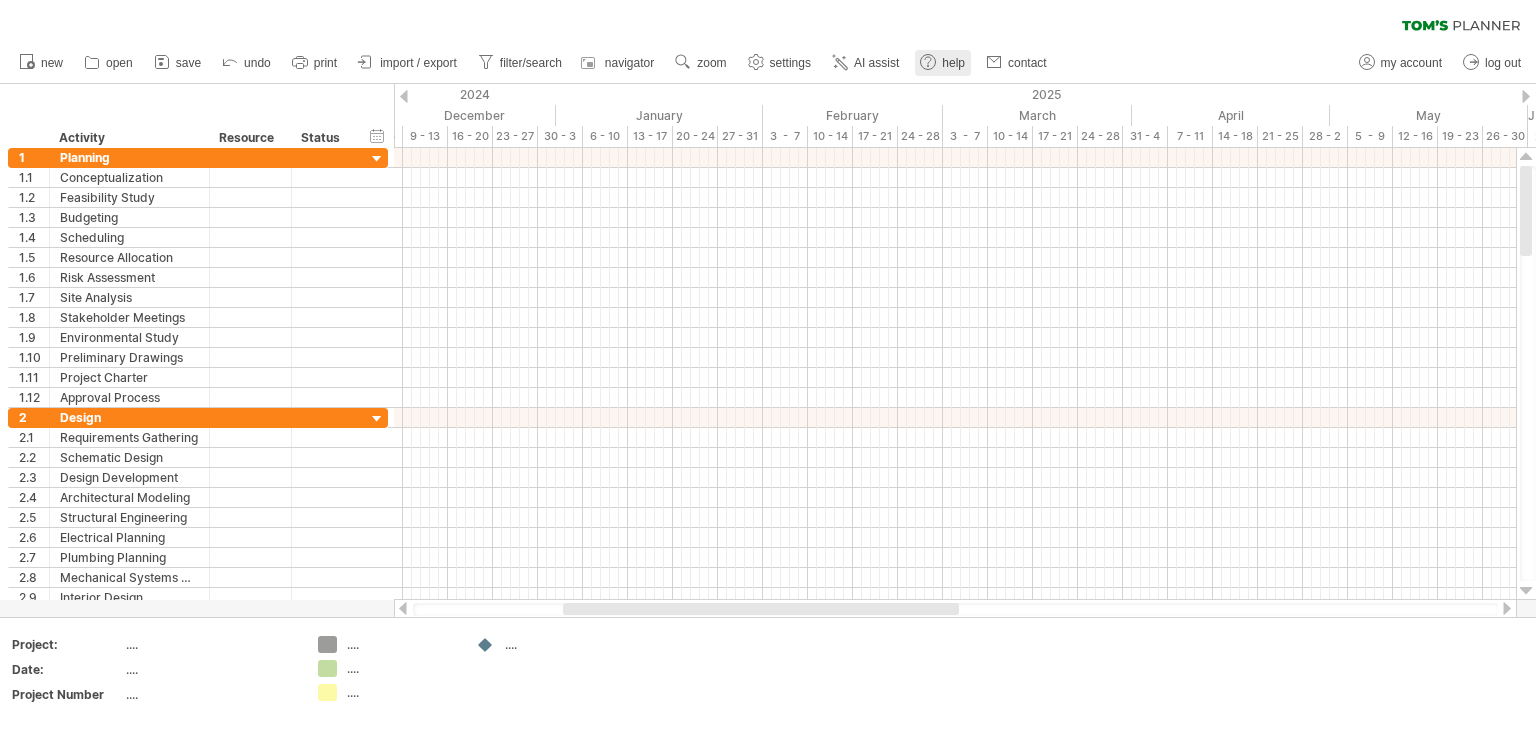 click on "help" at bounding box center (953, 63) 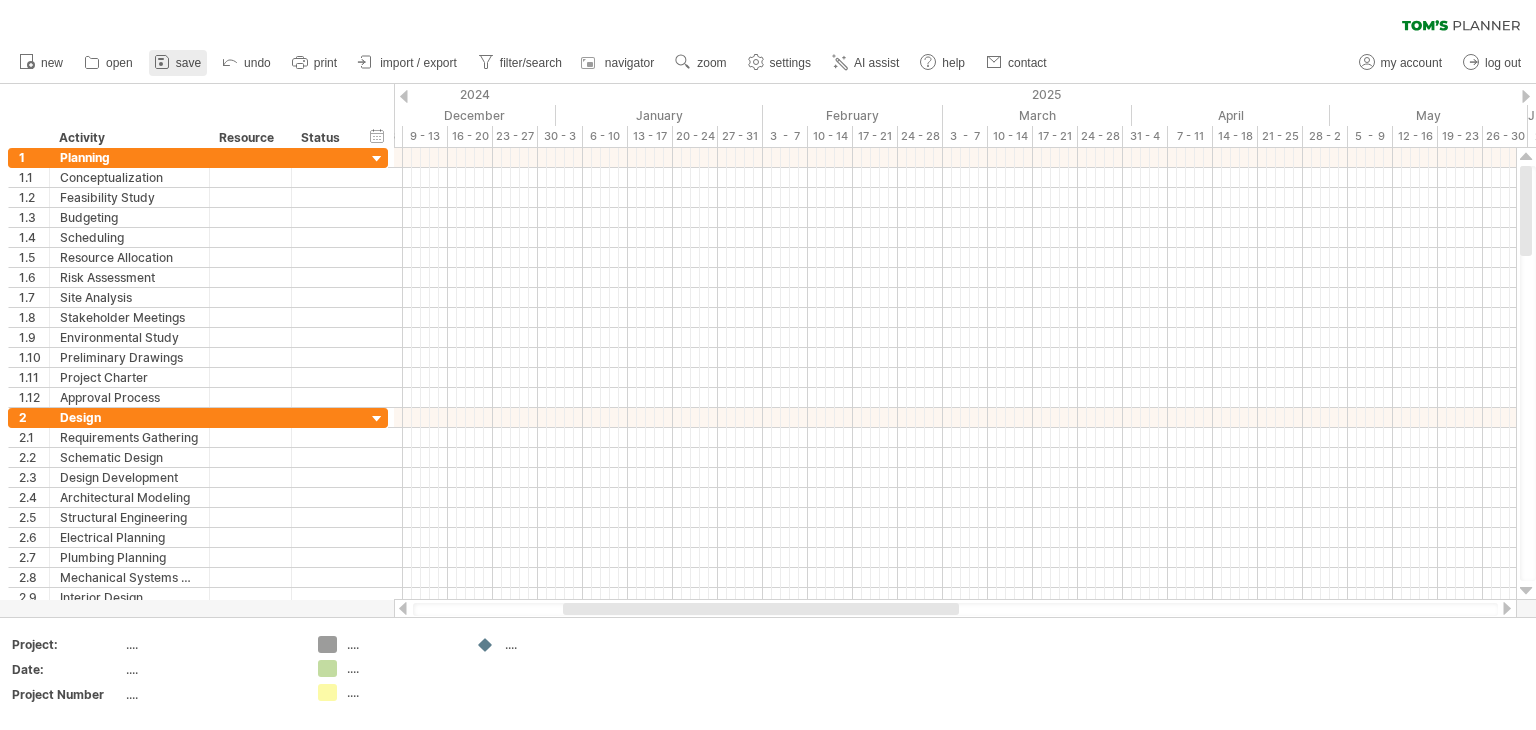 click 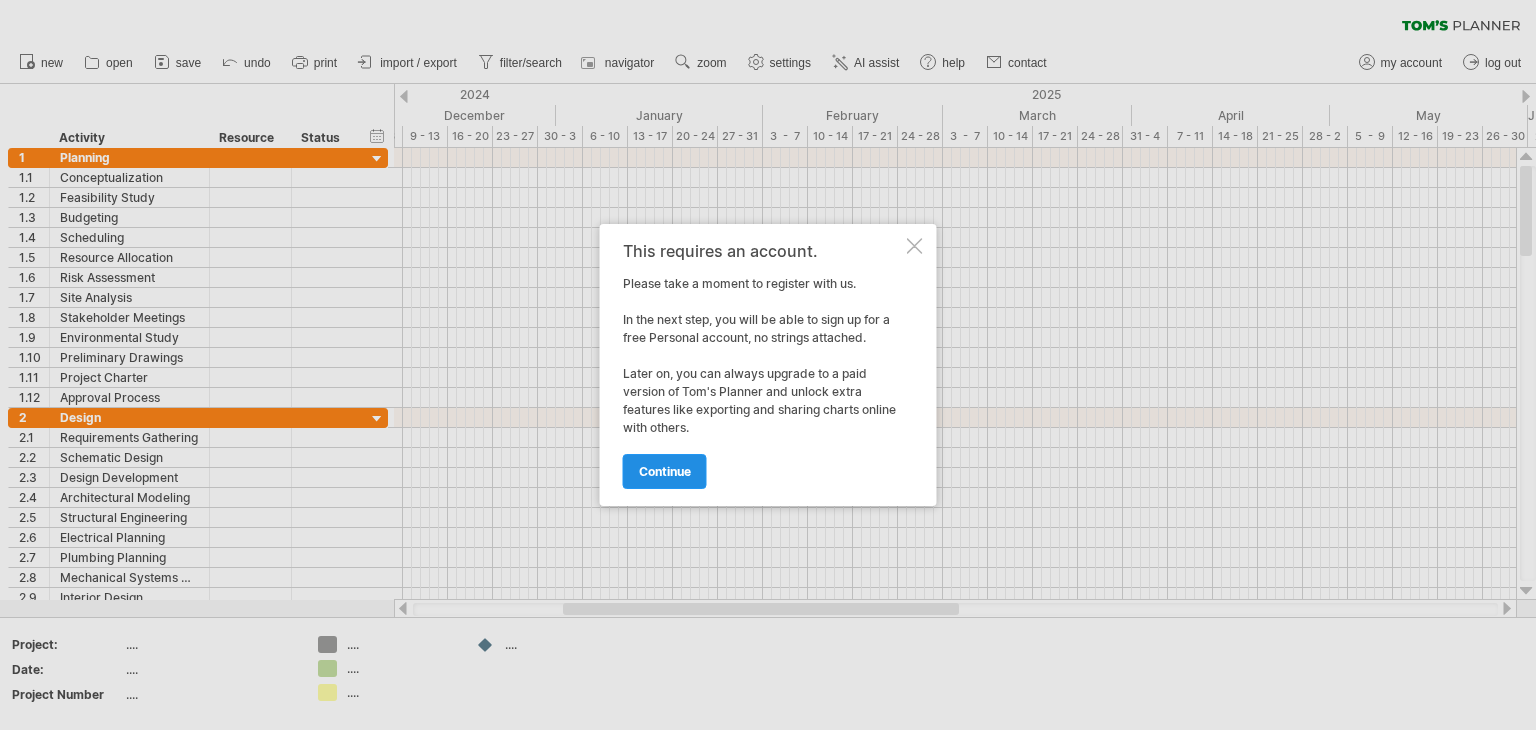 click on "continue" at bounding box center (665, 471) 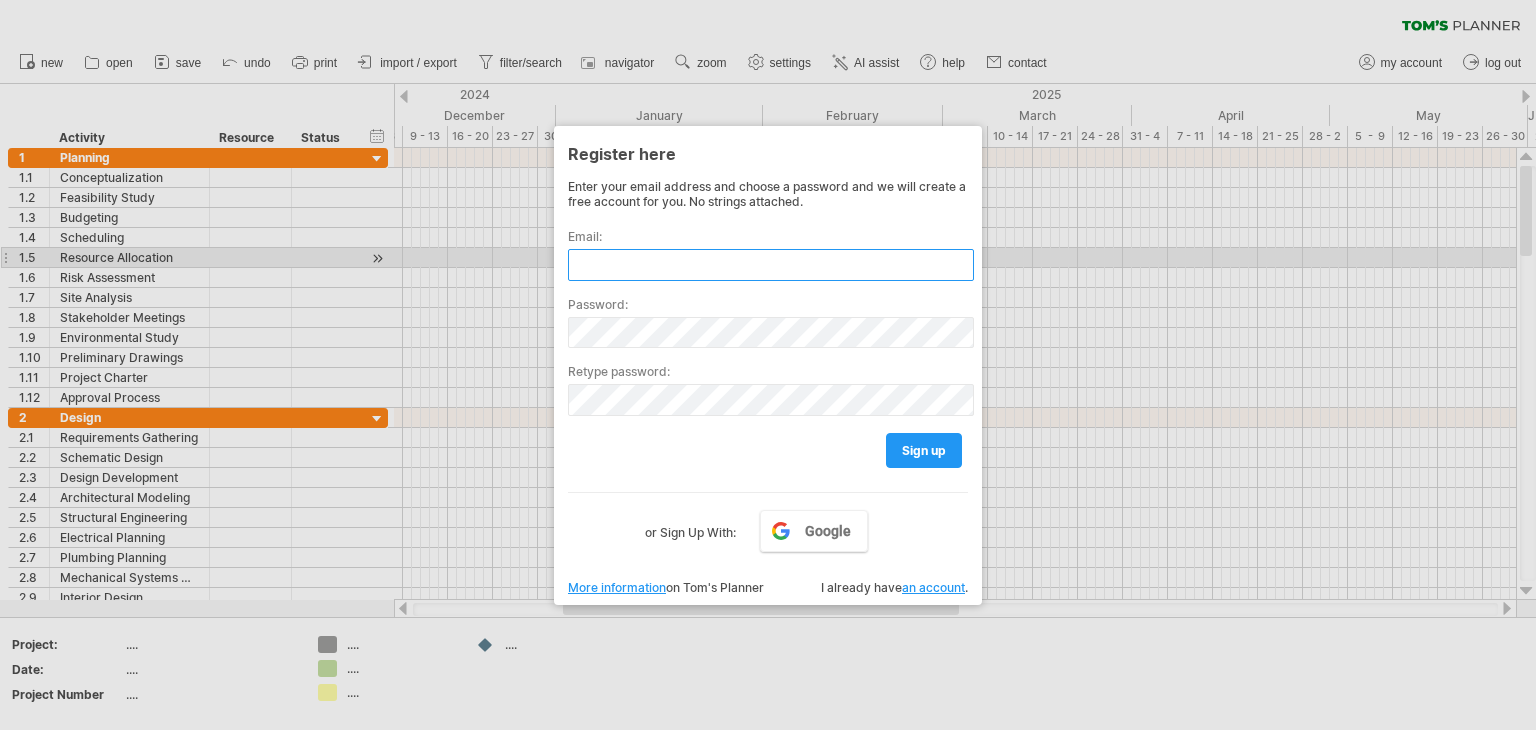 click at bounding box center (771, 265) 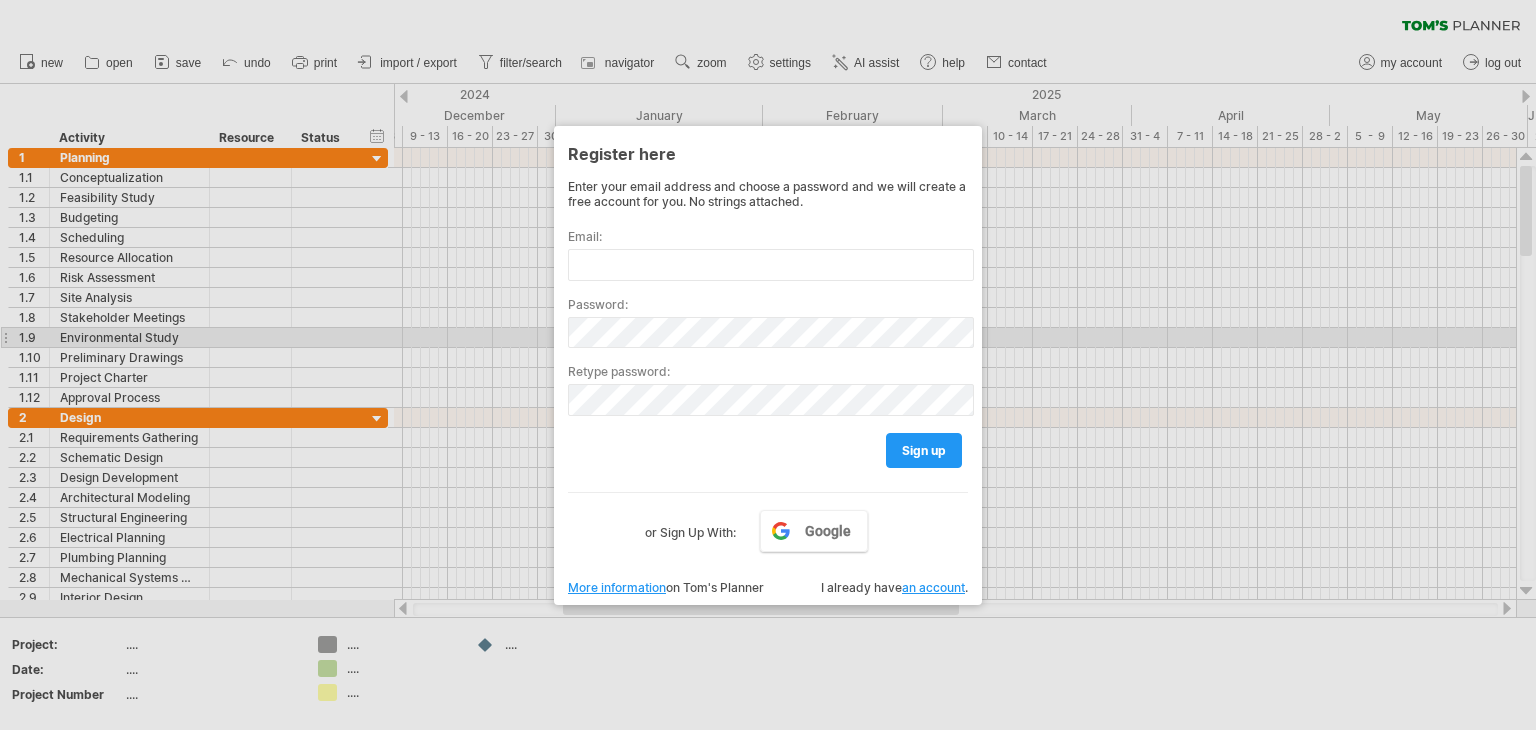 click at bounding box center [768, 365] 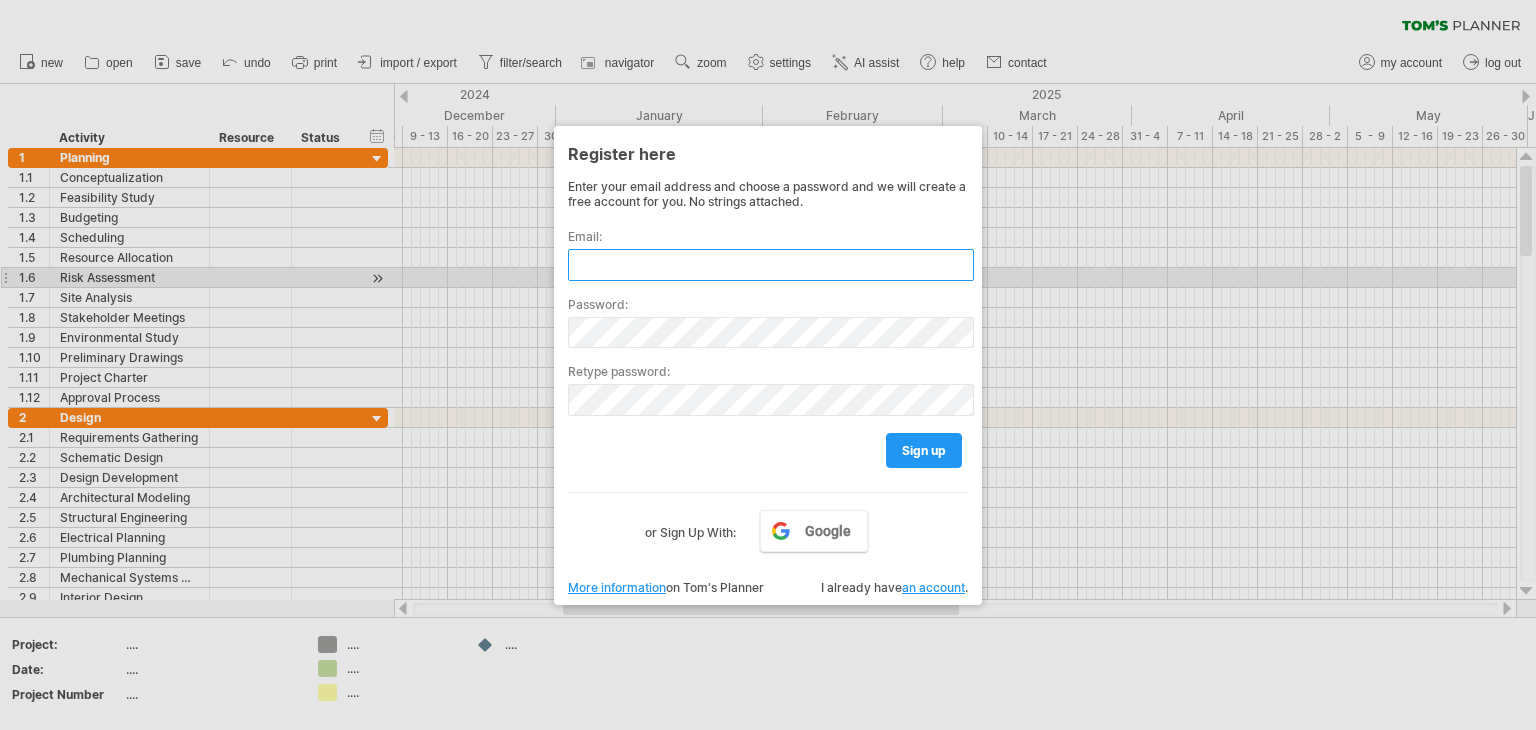click at bounding box center (771, 265) 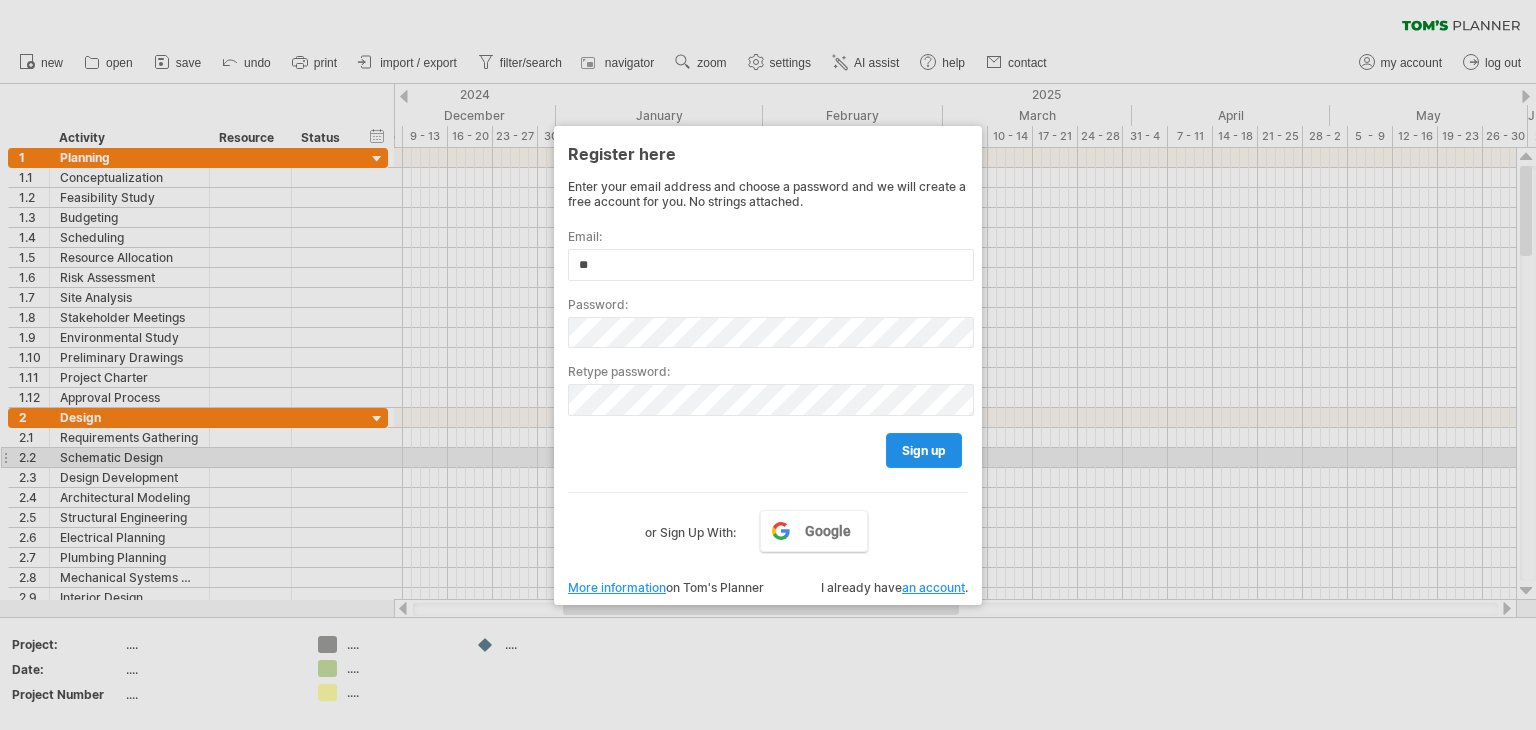 click on "sign up" at bounding box center (924, 450) 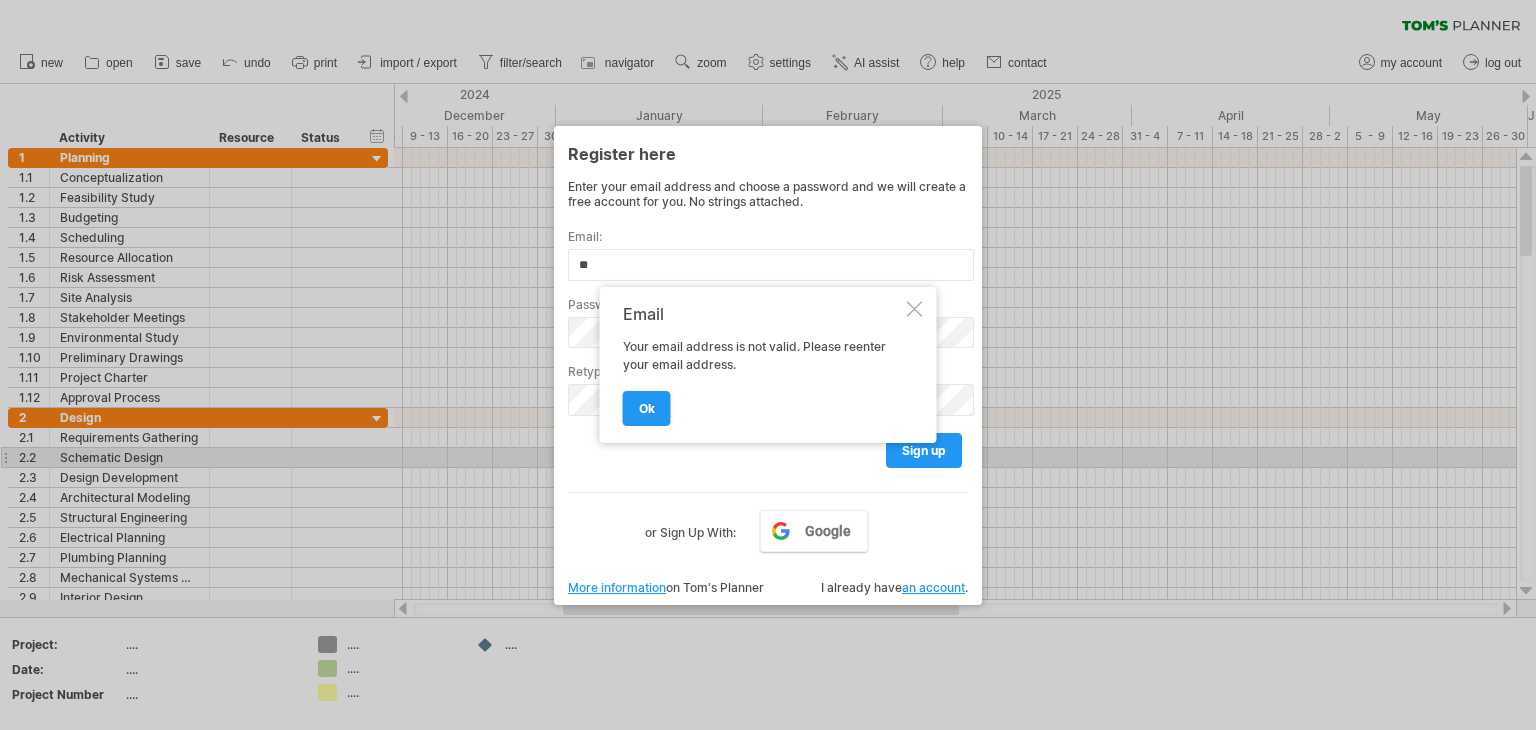 click at bounding box center (915, 309) 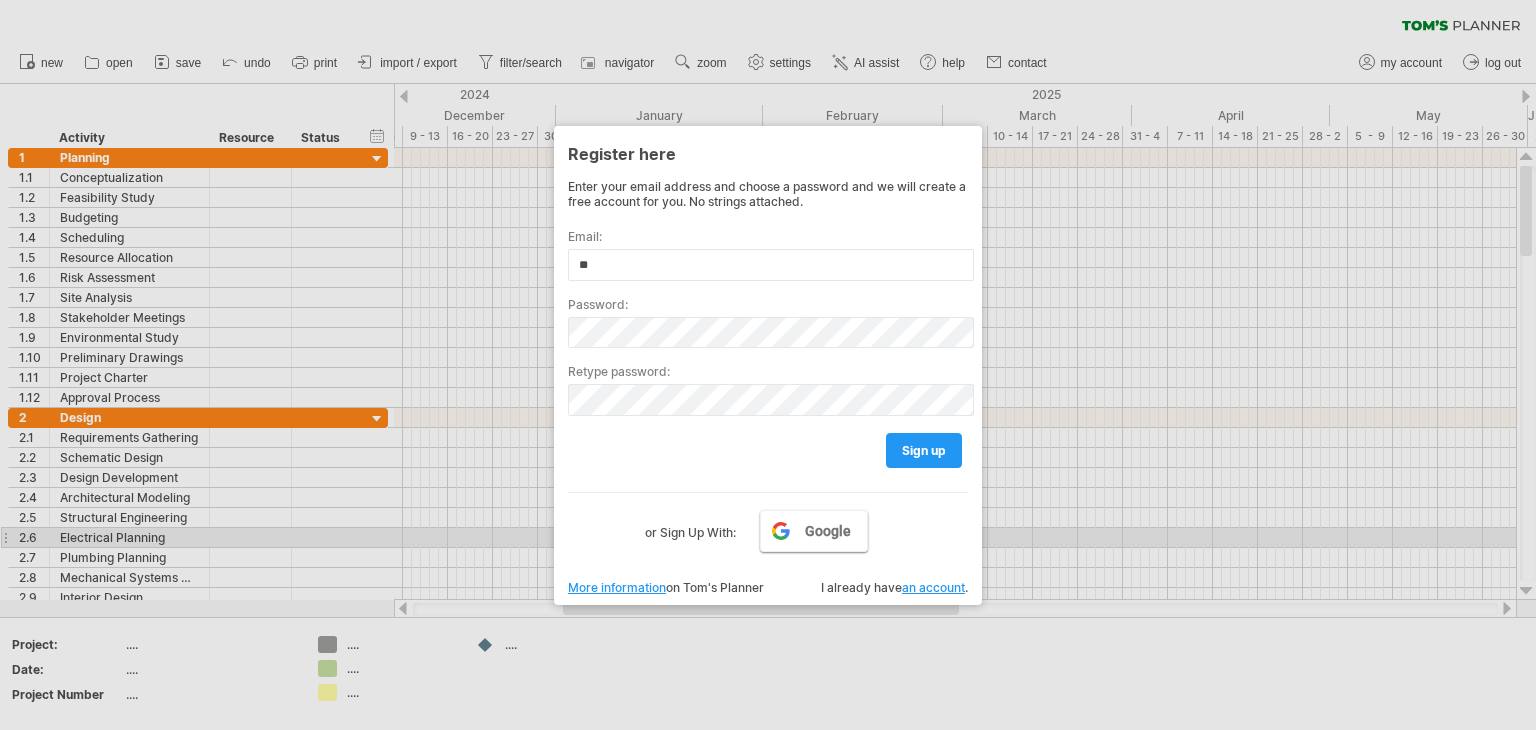 click on "Google" at bounding box center (828, 531) 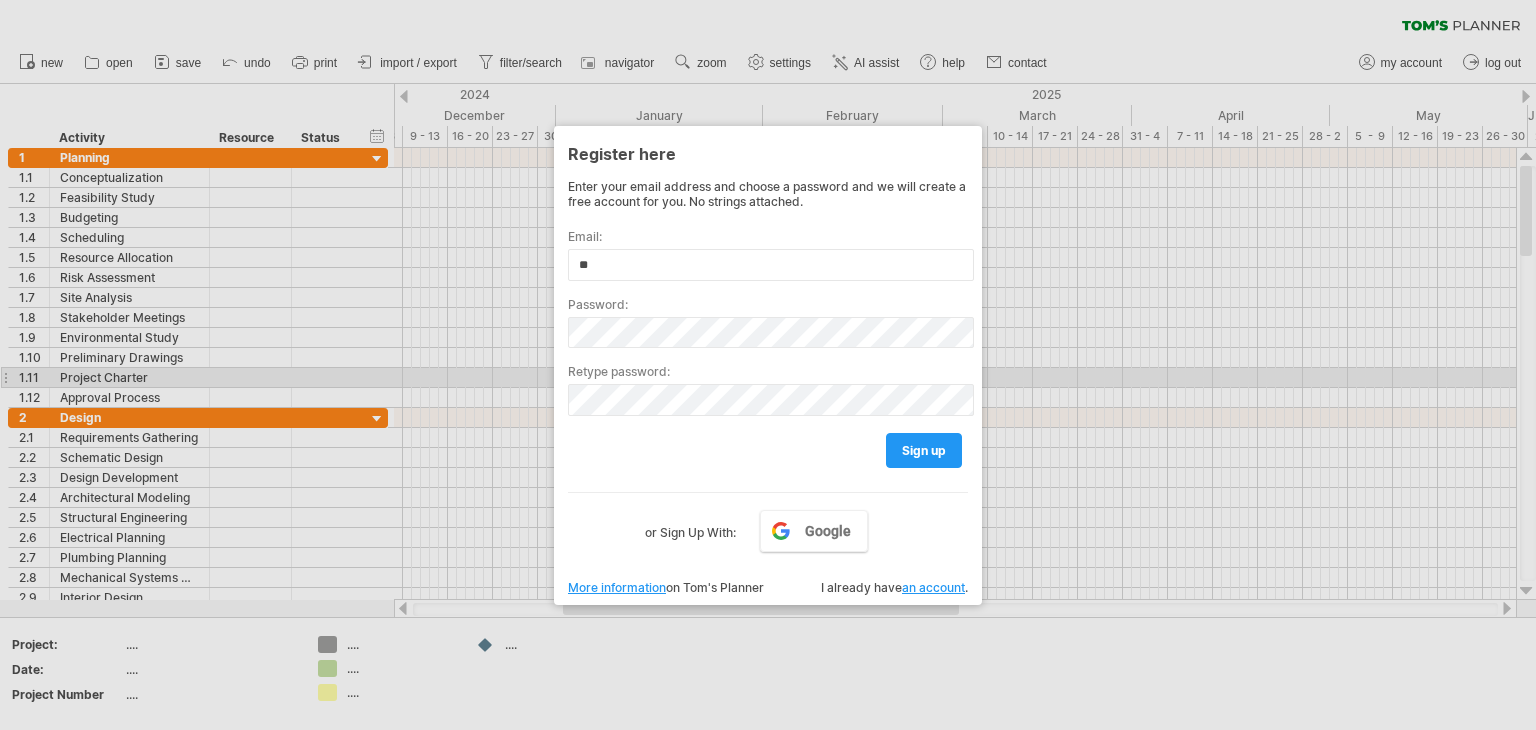click at bounding box center (768, 365) 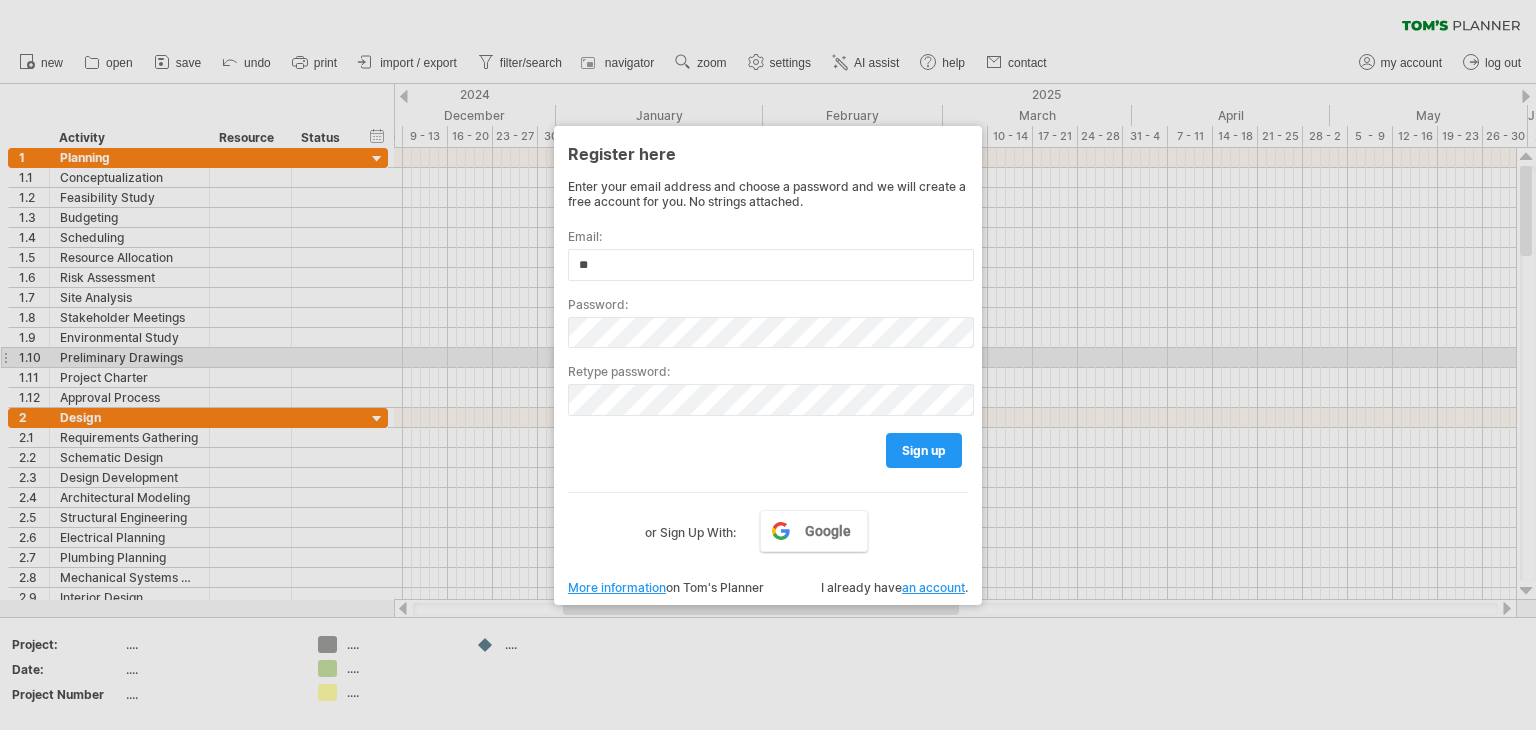 click at bounding box center (768, 365) 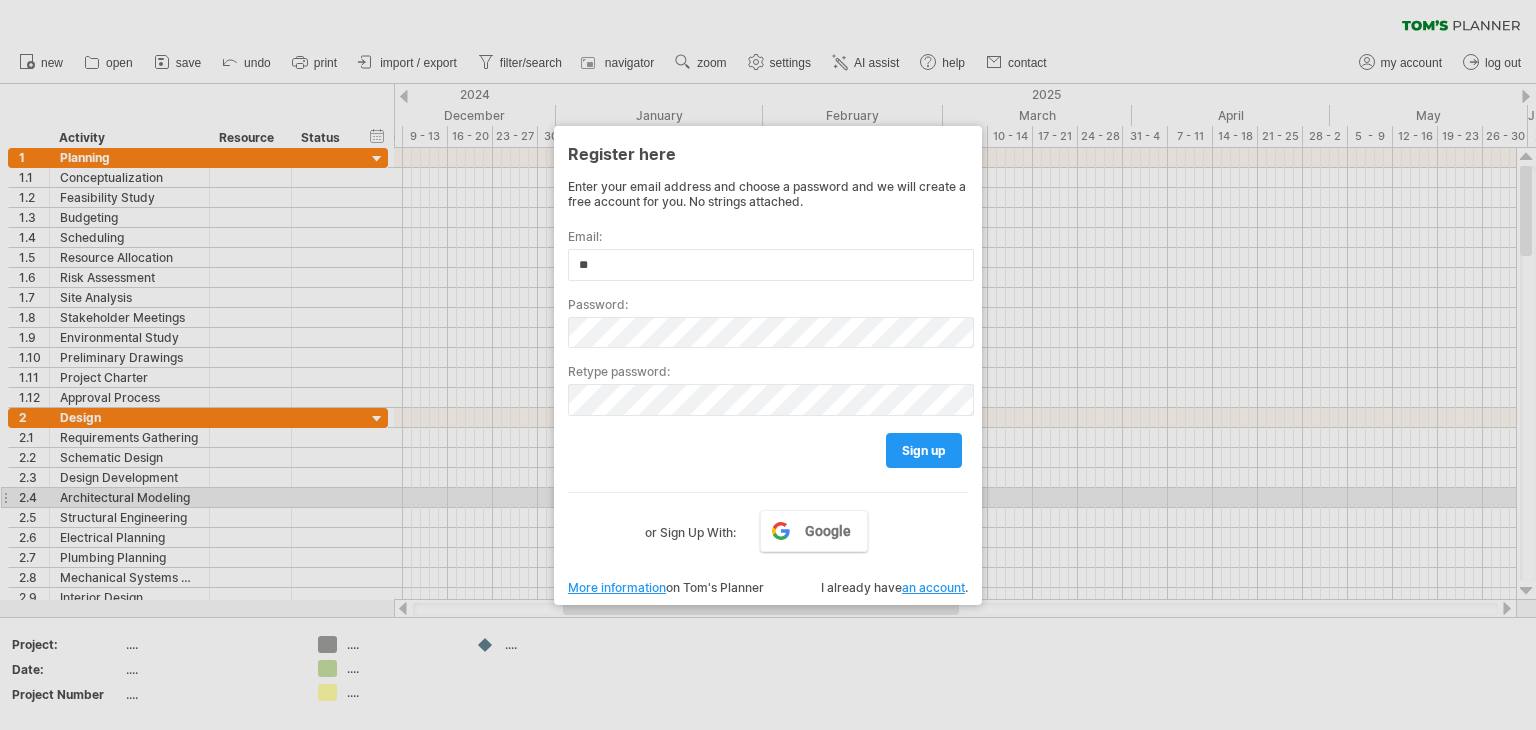 click at bounding box center [768, 365] 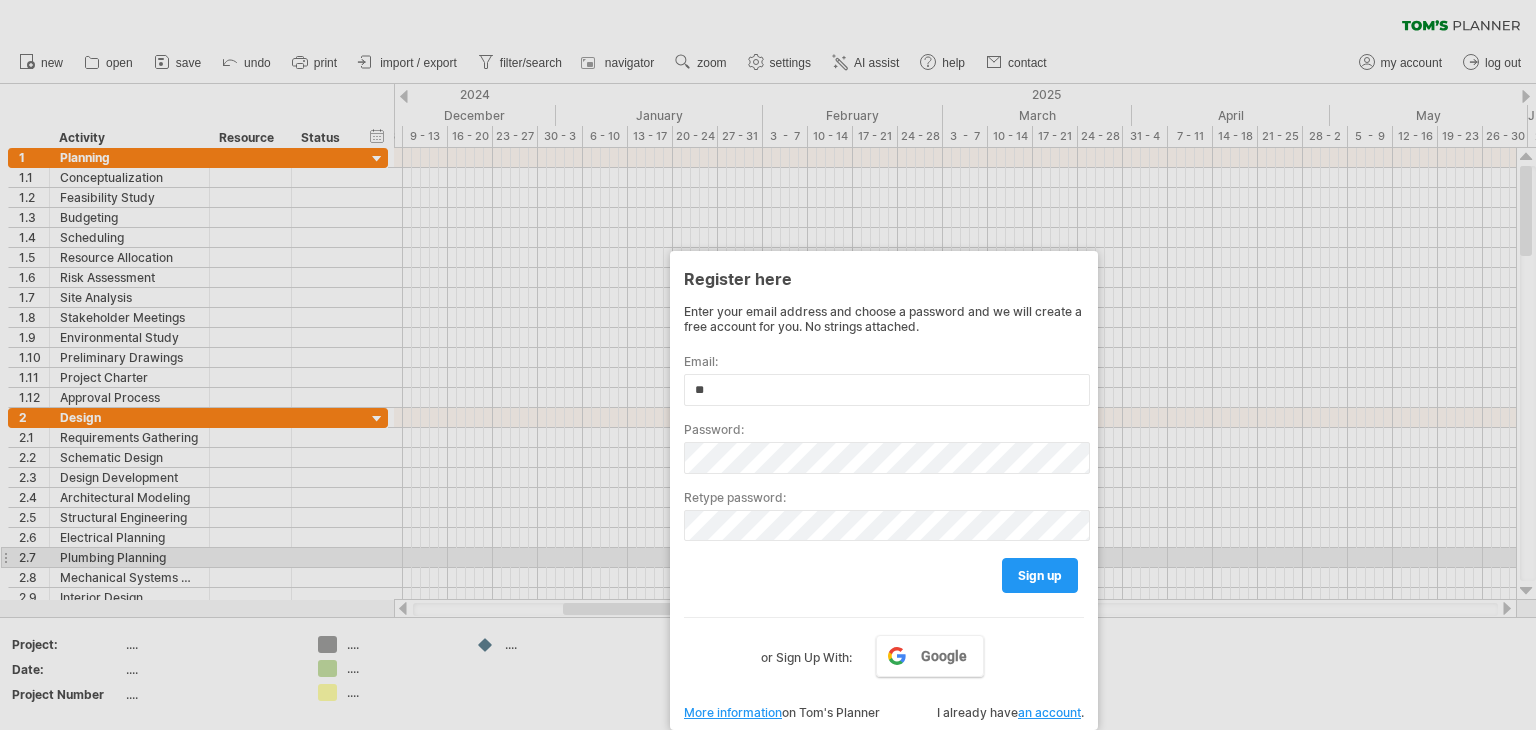 drag, startPoint x: 654, startPoint y: 144, endPoint x: 854, endPoint y: 425, distance: 344.90723 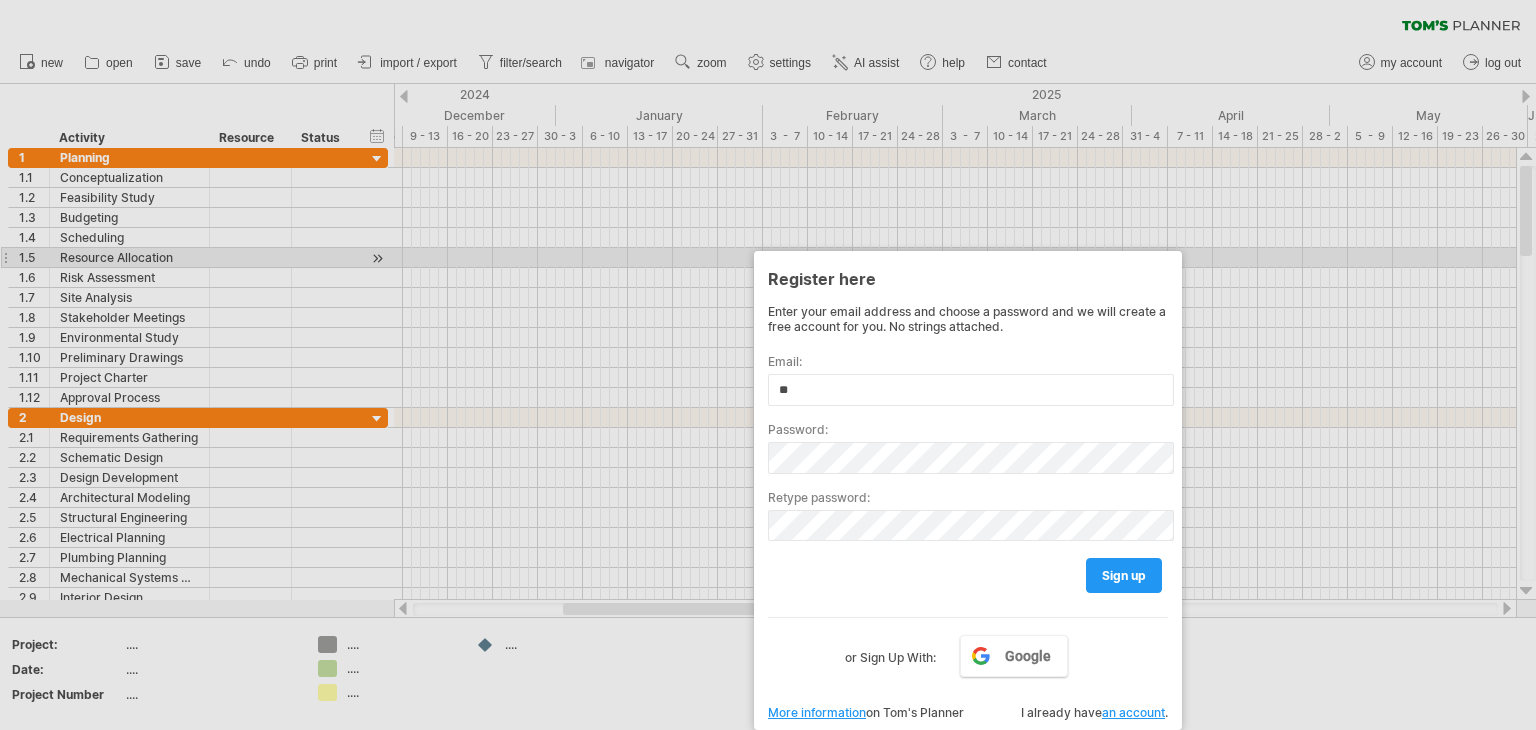 click at bounding box center (768, 365) 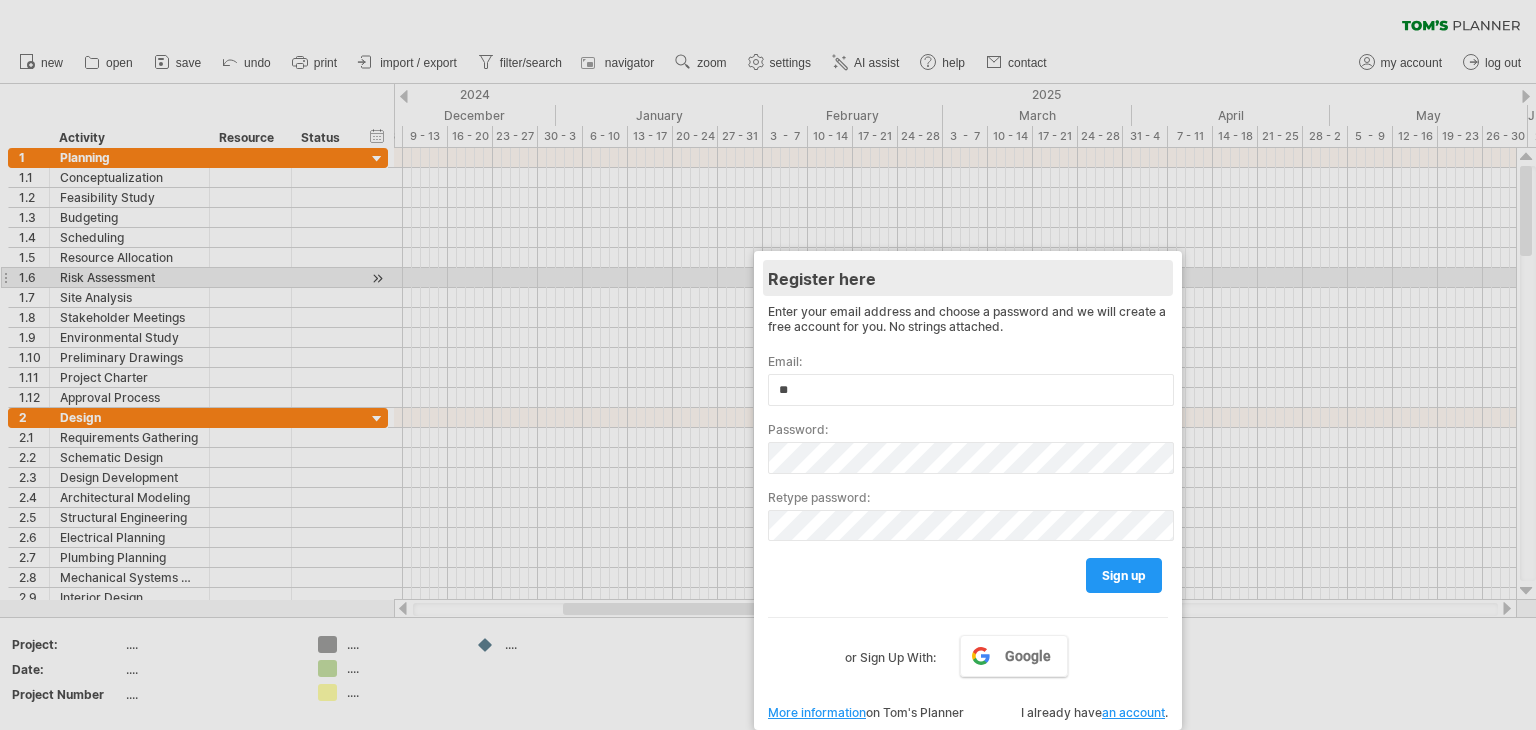 click on "Register here" at bounding box center (968, 278) 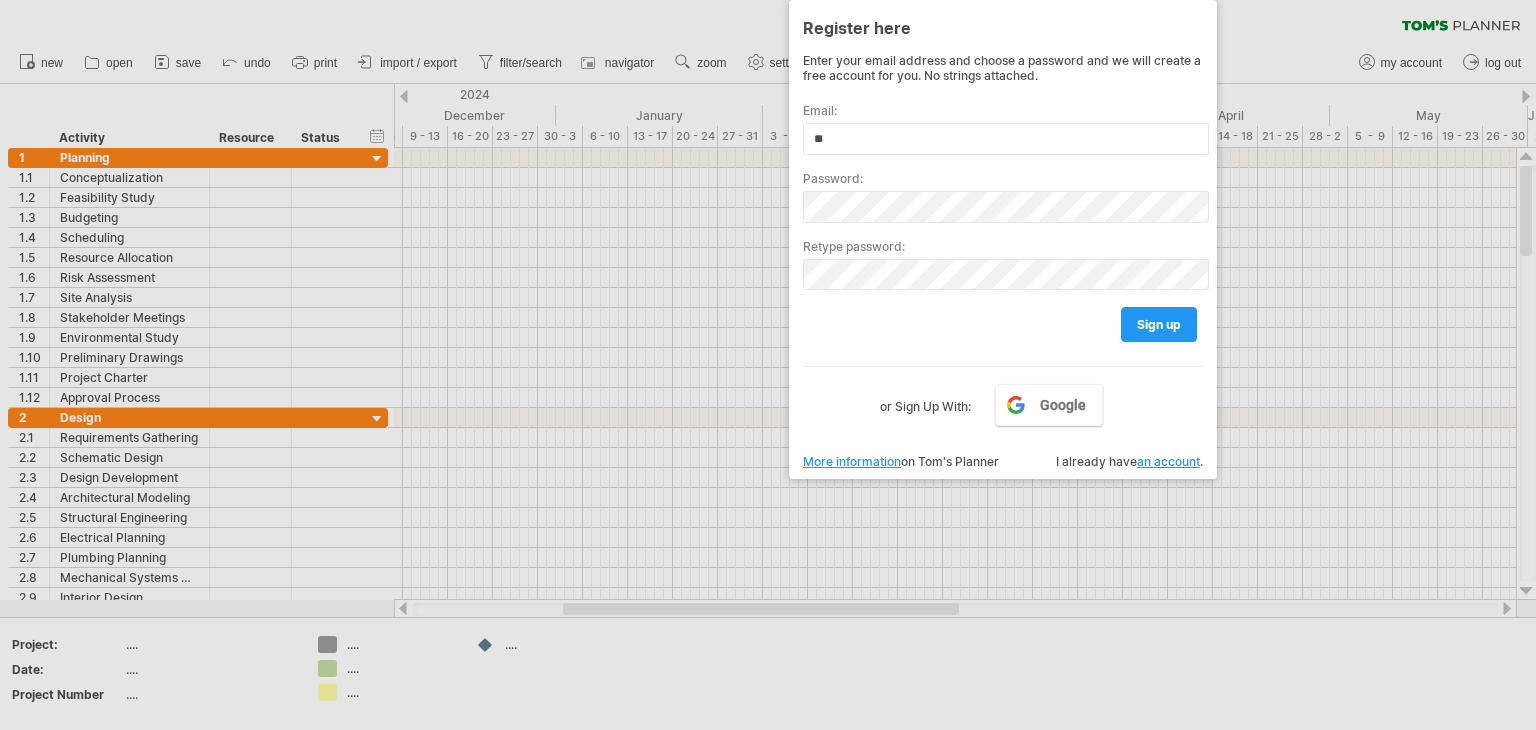drag, startPoint x: 1077, startPoint y: 273, endPoint x: 1108, endPoint y: 1, distance: 273.76083 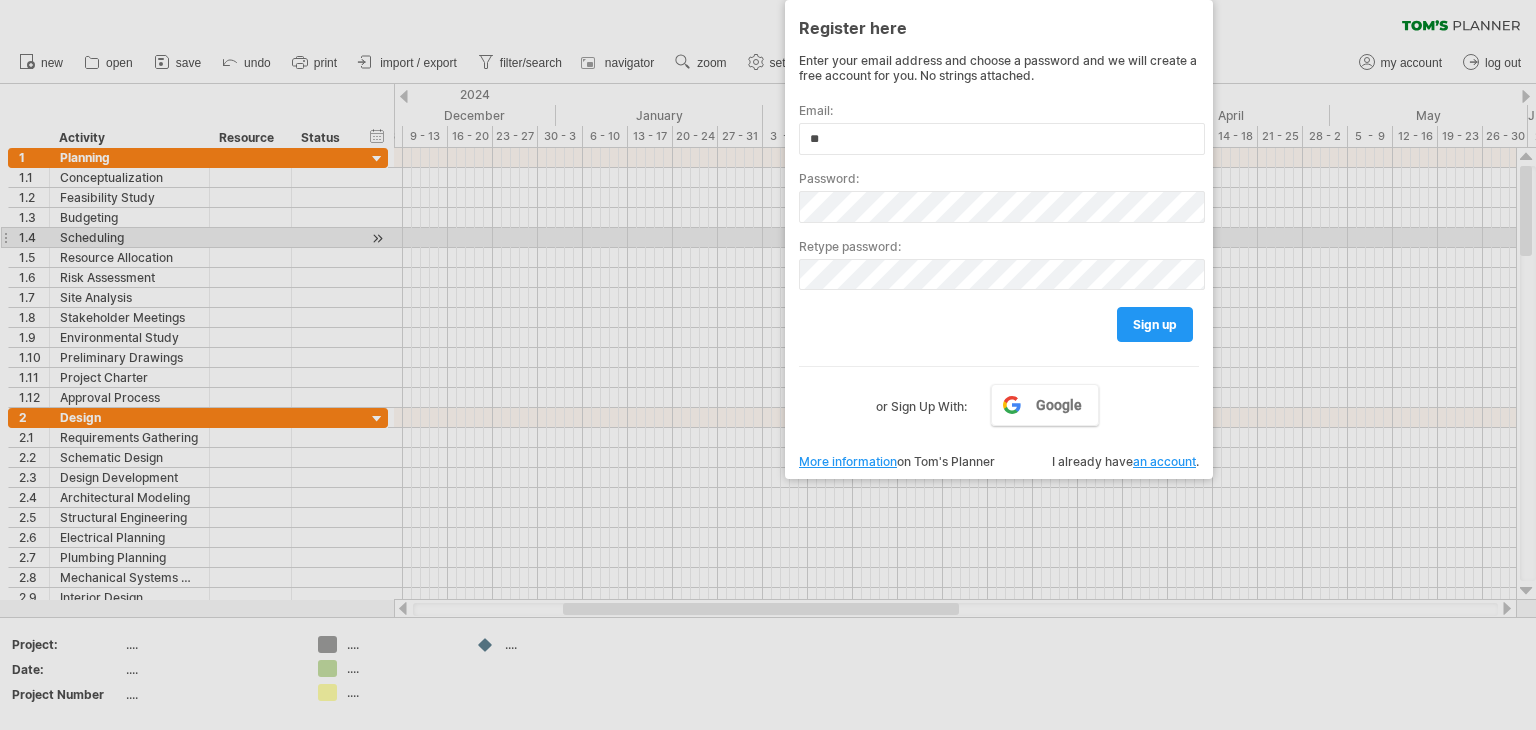 click at bounding box center [768, 365] 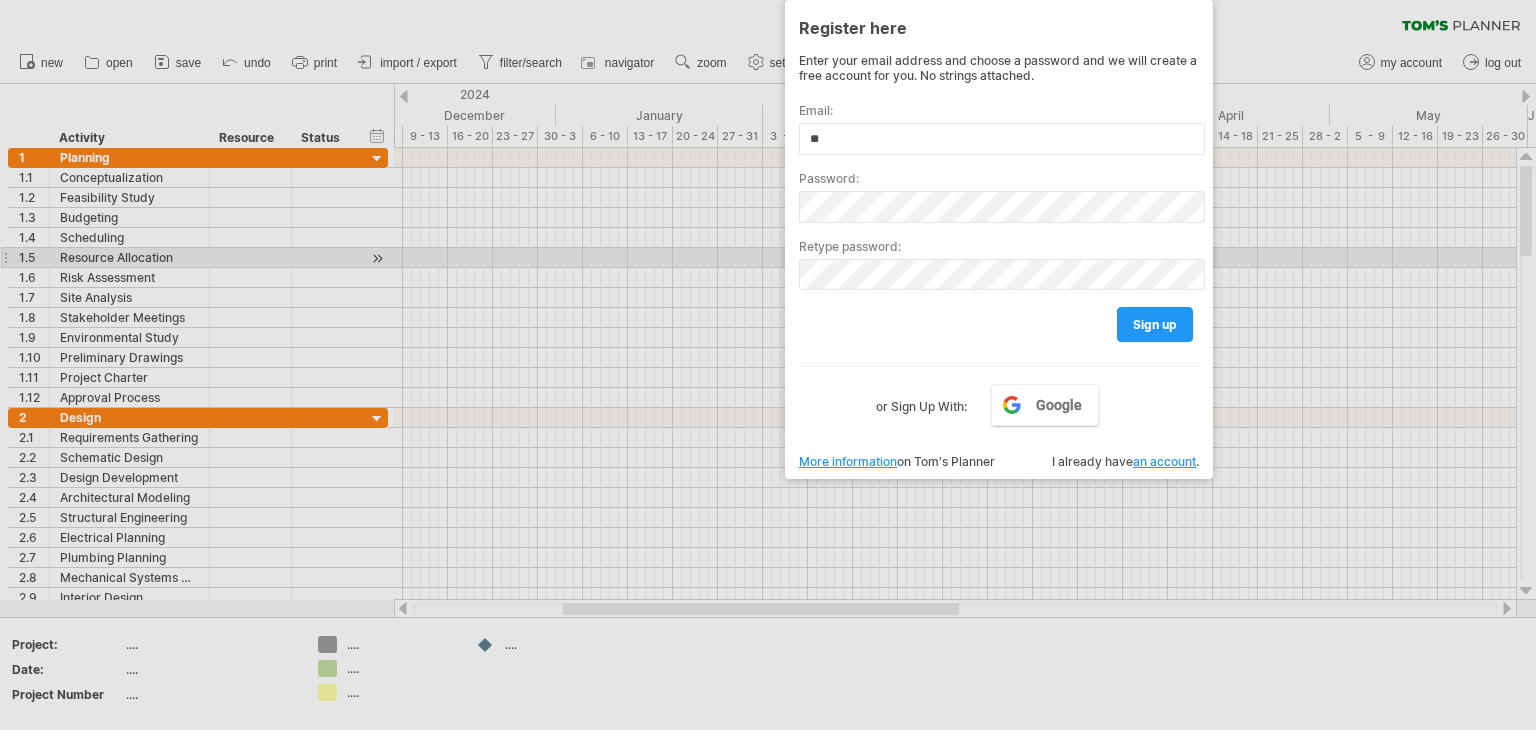click at bounding box center [768, 365] 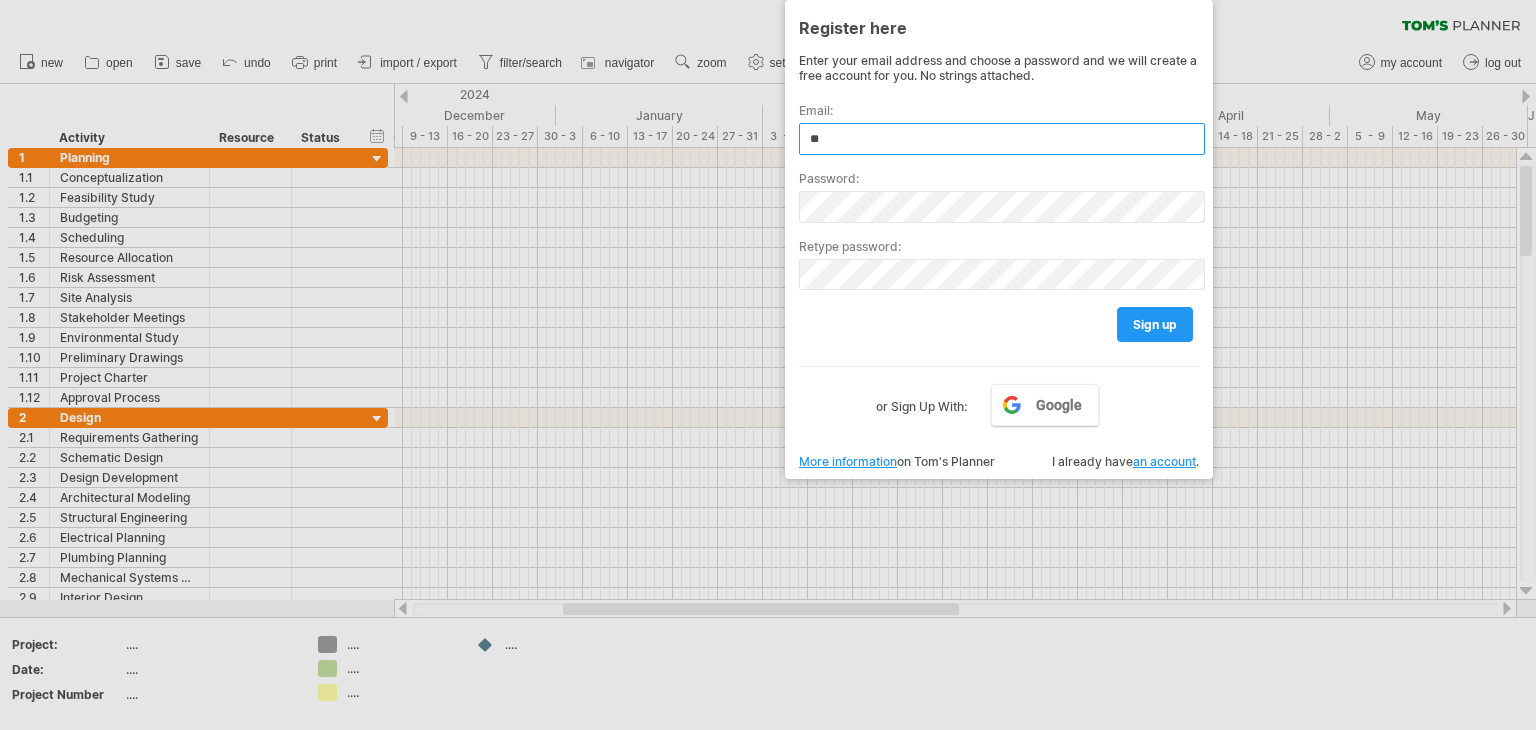 click on "**" at bounding box center (1002, 139) 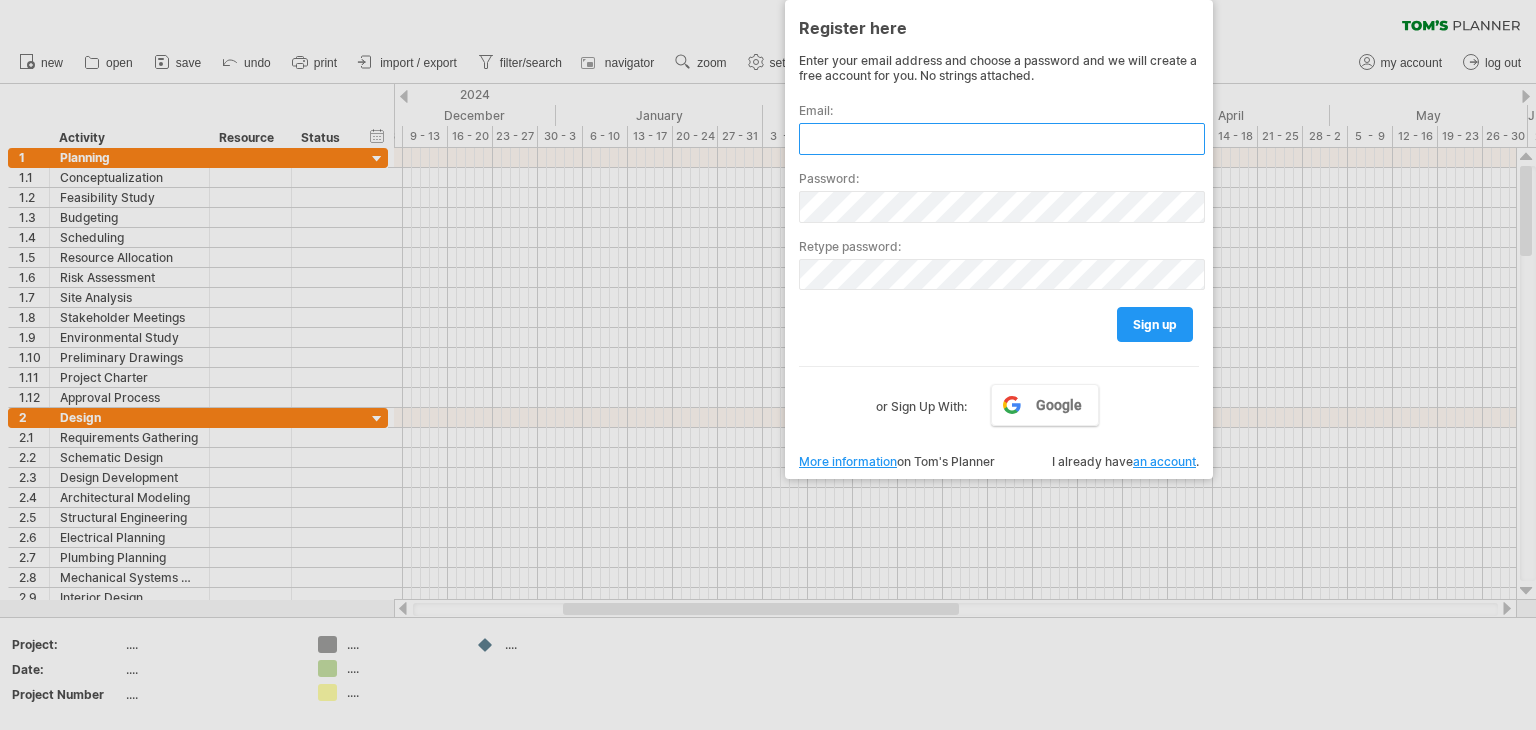 type 